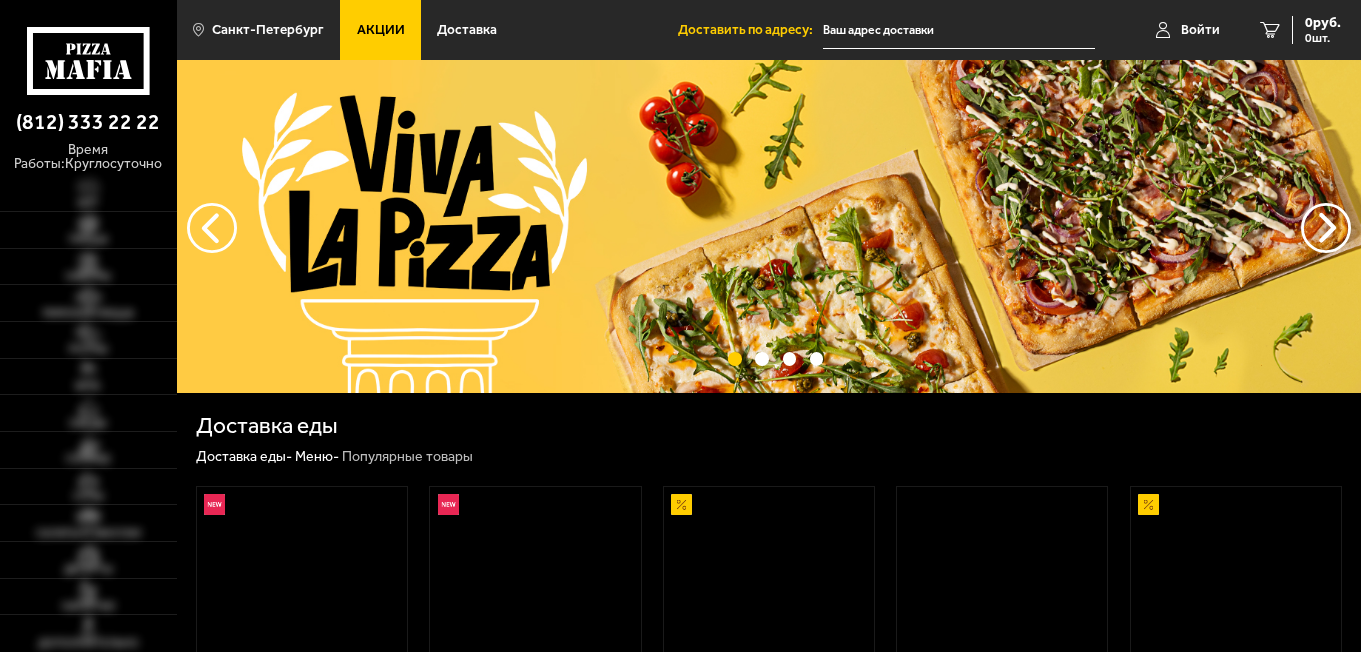 scroll, scrollTop: 0, scrollLeft: 0, axis: both 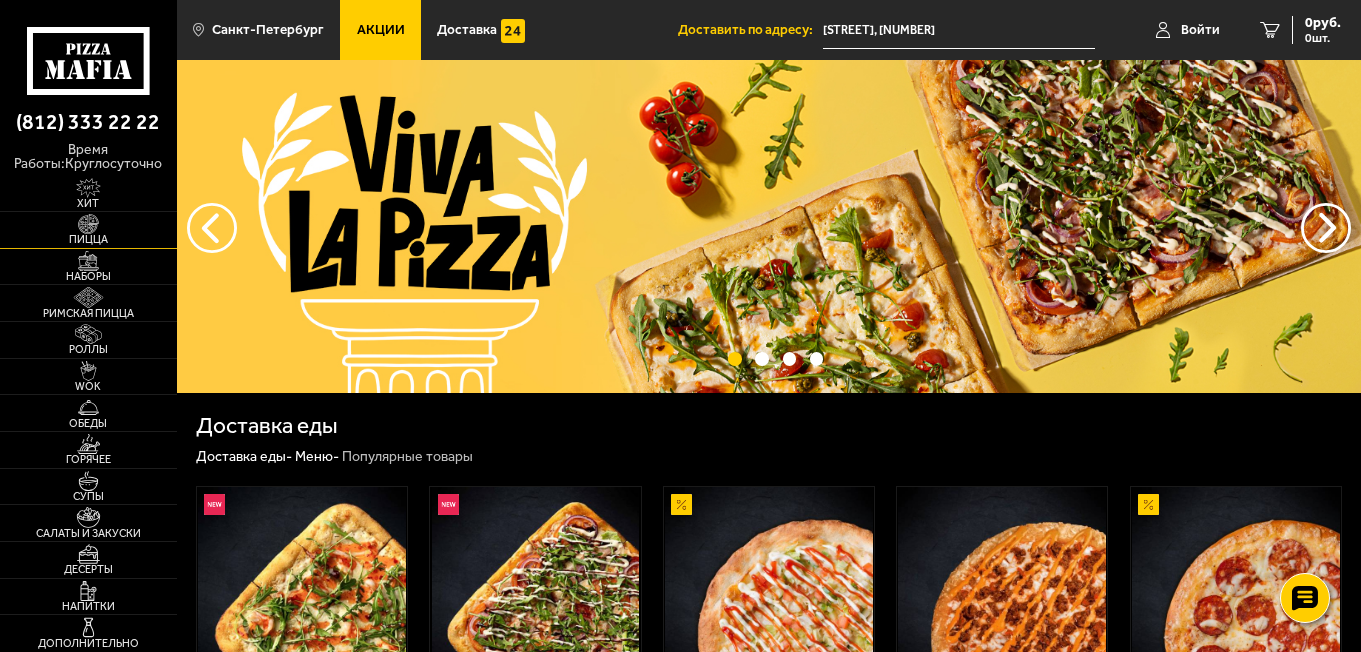 click on "Пицца" at bounding box center (88, 239) 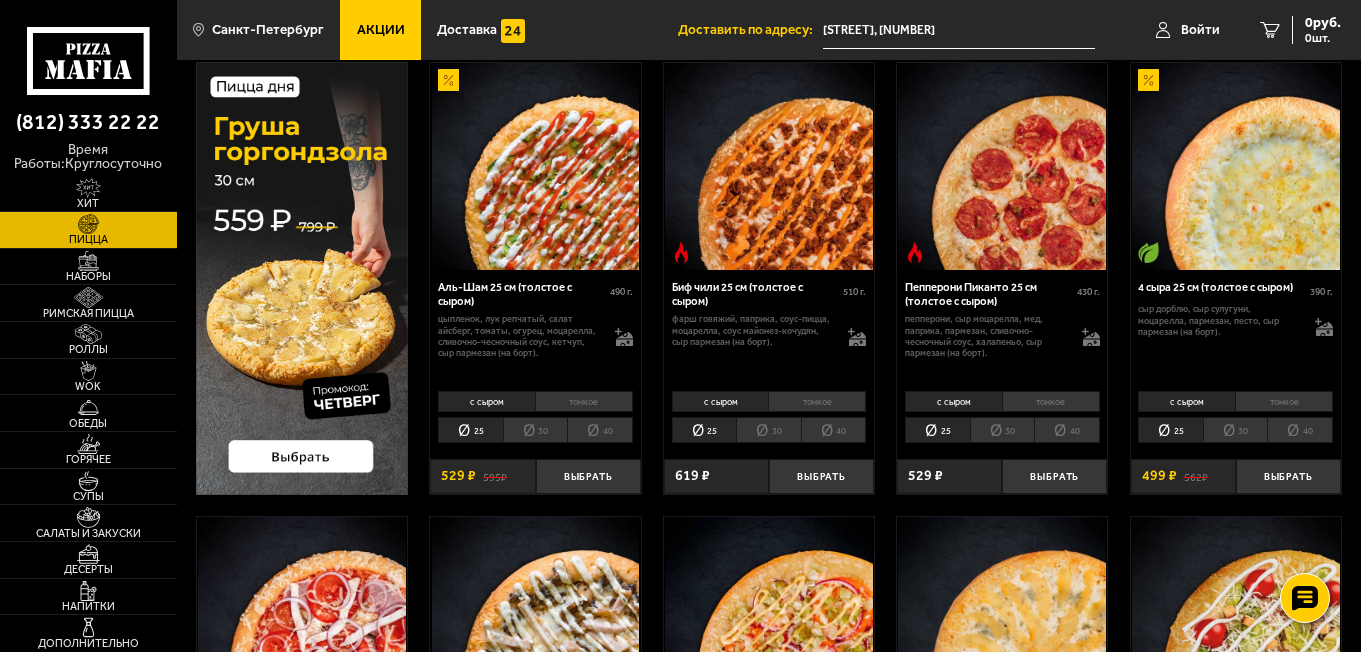scroll, scrollTop: 149, scrollLeft: 0, axis: vertical 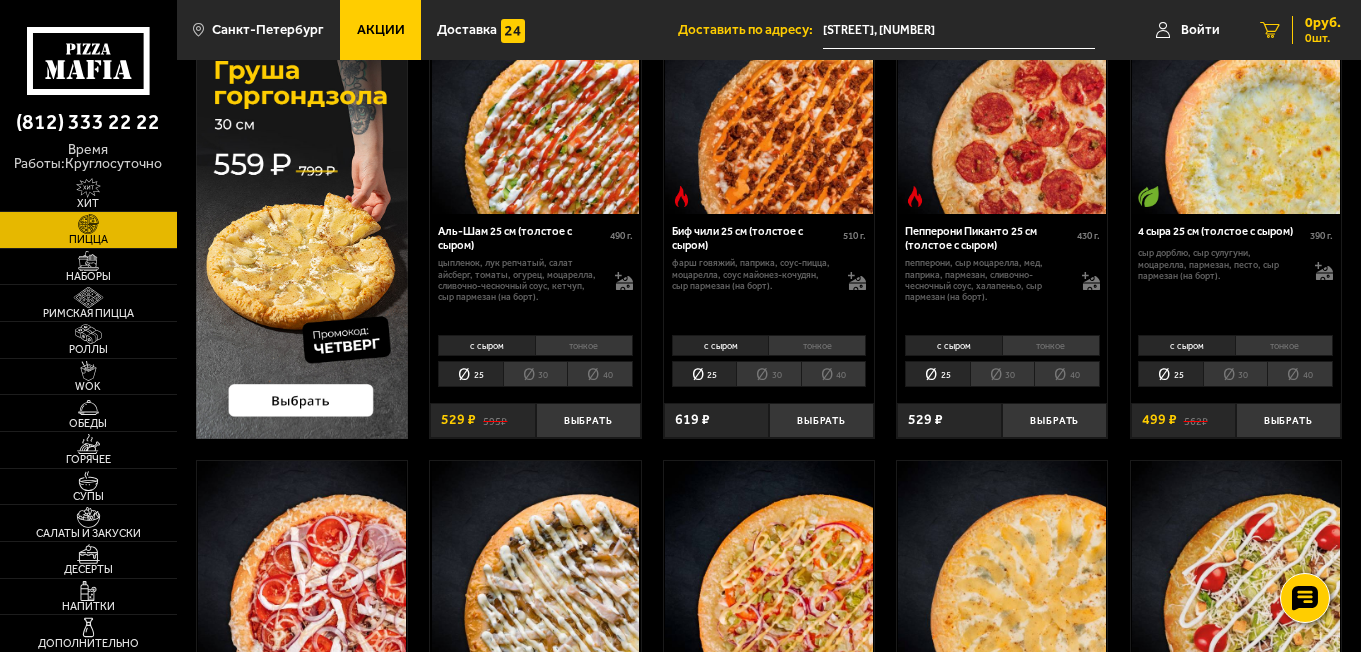 click on "0  руб. 0  шт." at bounding box center [1300, 30] 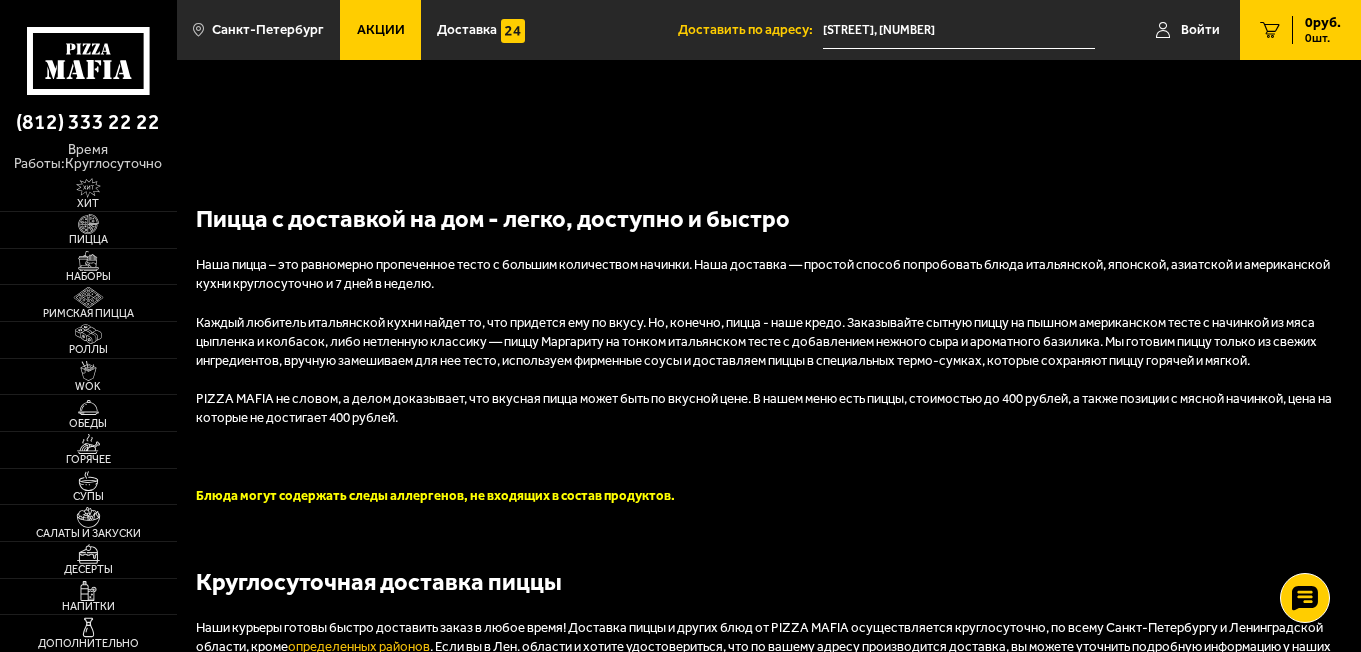 scroll, scrollTop: 0, scrollLeft: 0, axis: both 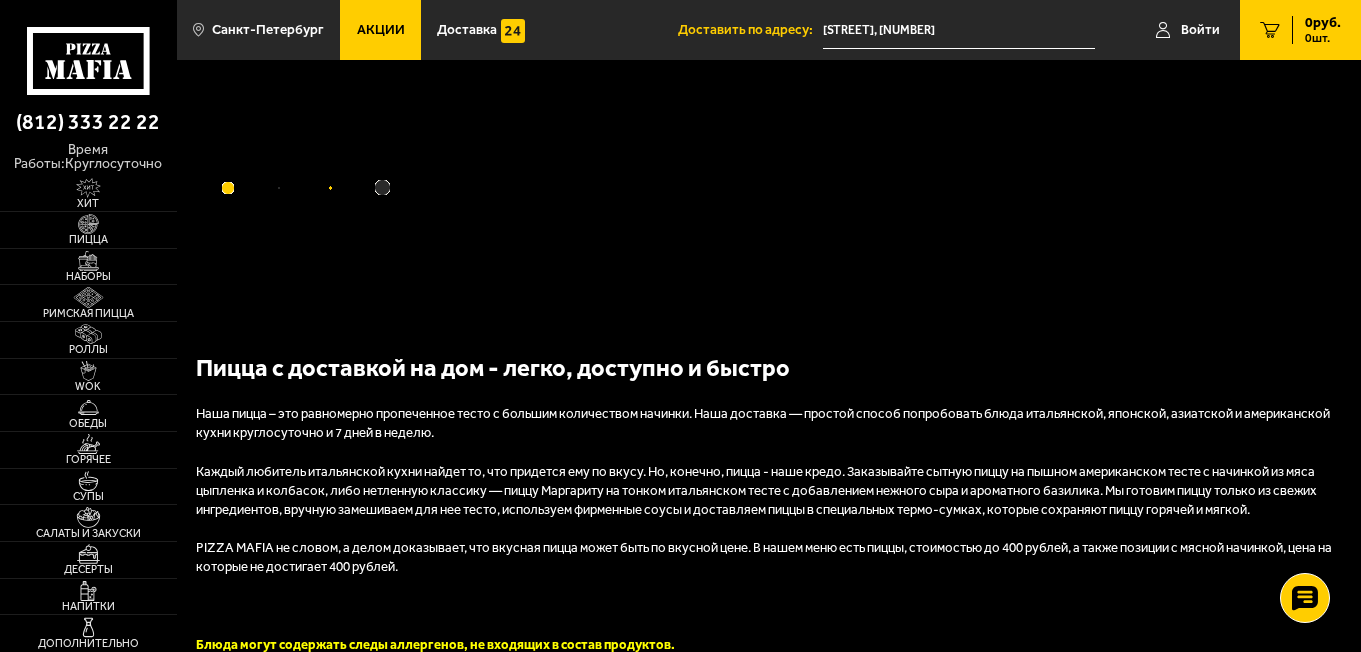 click on "Пицца с доставкой на дом - легко, доступно и быстро
Наша пицца – это равномерно пропеченное тесто с большим количеством начинки. Наша доставка — простой способ попробовать блюда итальянской, японской, азиатской и американской кухни круглосуточно и 7 дней в неделю.
PIZZA MAFIA не словом, а делом доказывает, что вкусная пицца может быть по вкусной цене. В нашем меню есть пиццы,  стоимостью до 400 рублей, а также позиции с мясной начинкой, цена на которые не достигает 400 рублей.
Блюда могут содержать следы аллергенов, не входящих в состав продуктов.
О нас" at bounding box center [769, 764] 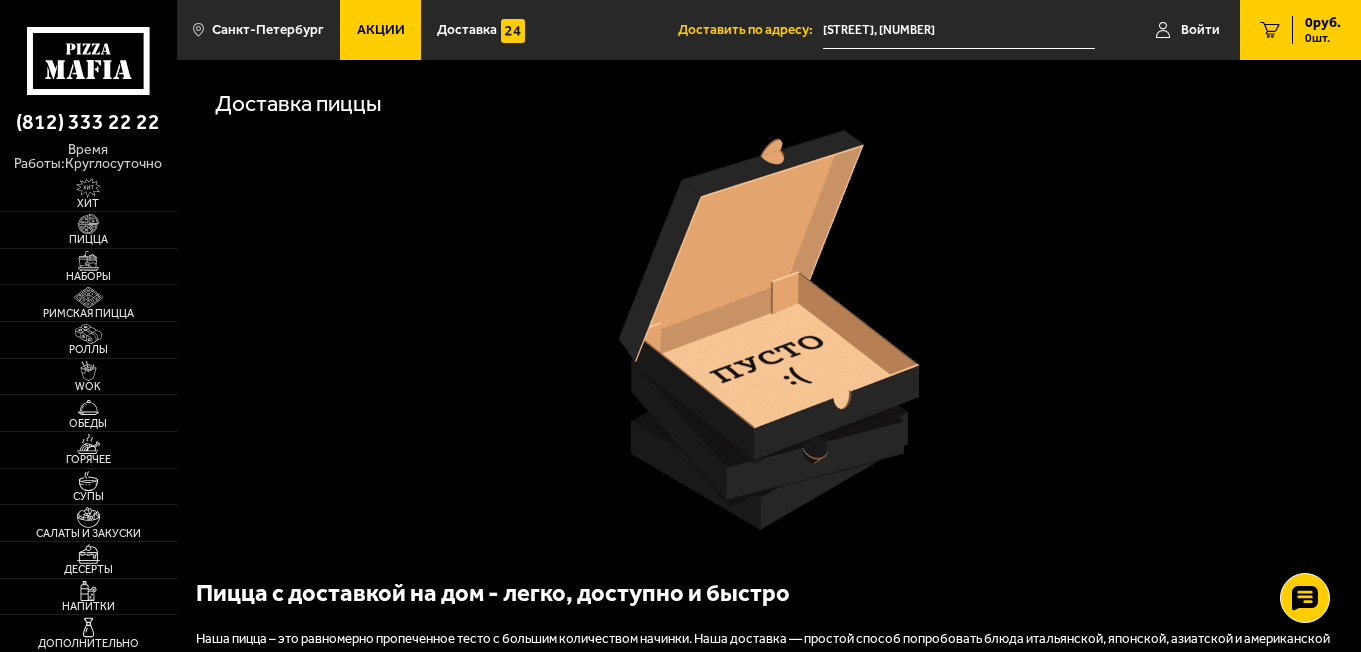 click on "Доставка пиццы" at bounding box center (769, 302) 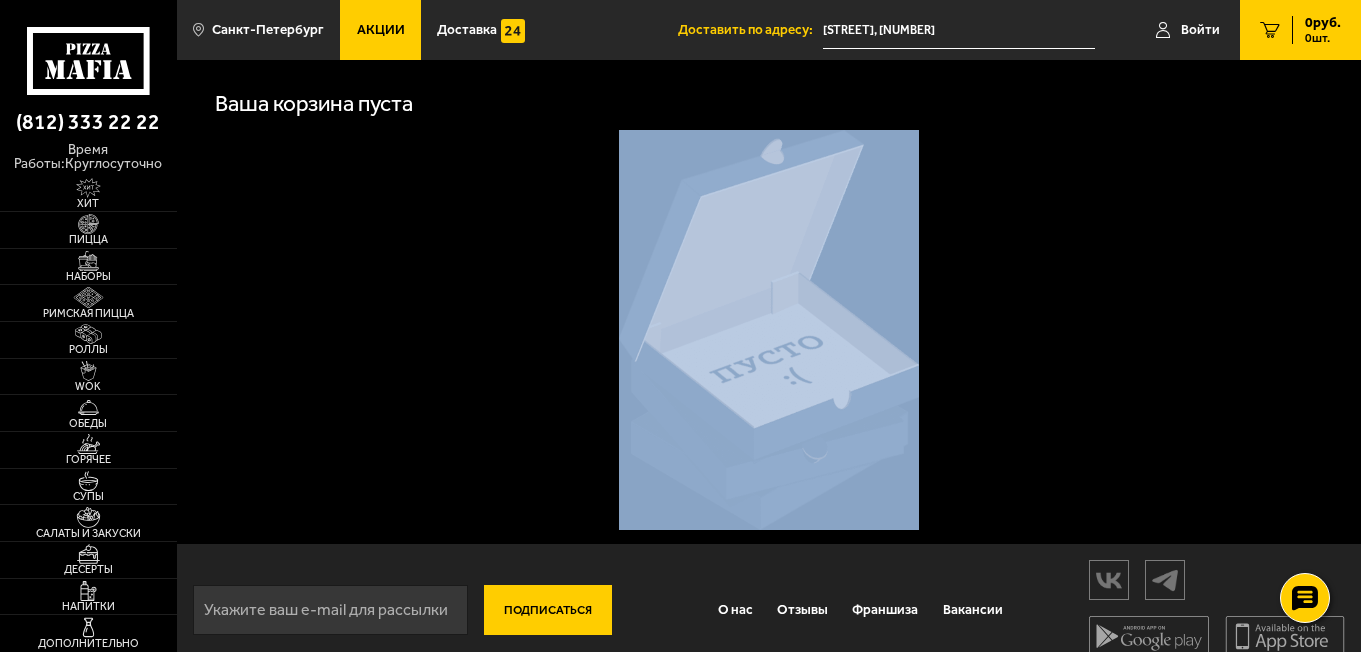 click on "Ваша корзина пуста" at bounding box center [769, 302] 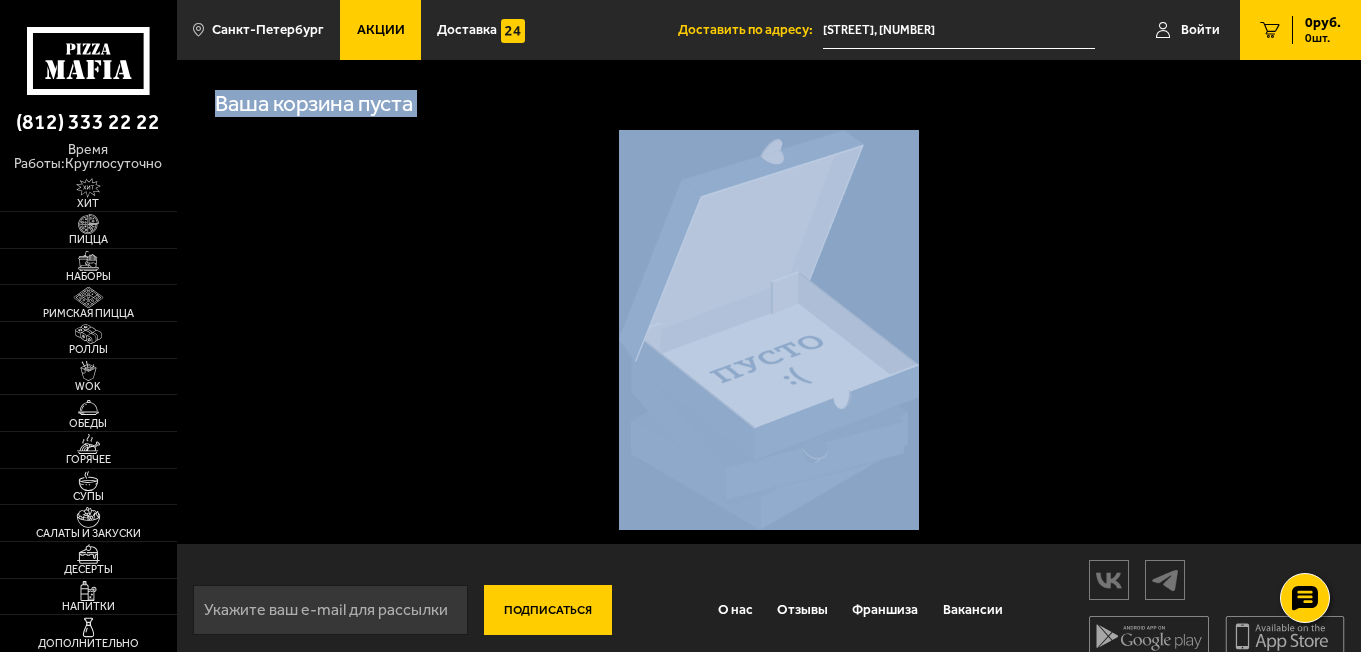 click on "Ваша корзина пуста" at bounding box center [769, 302] 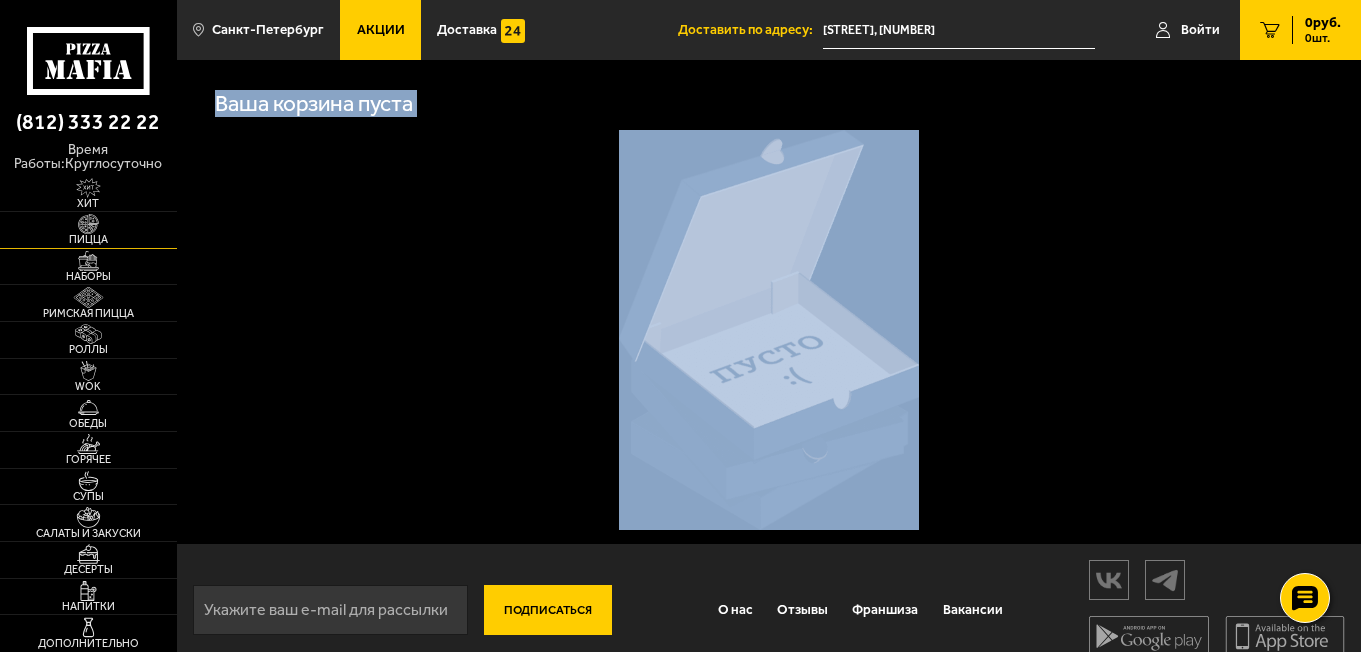 click at bounding box center (88, 224) 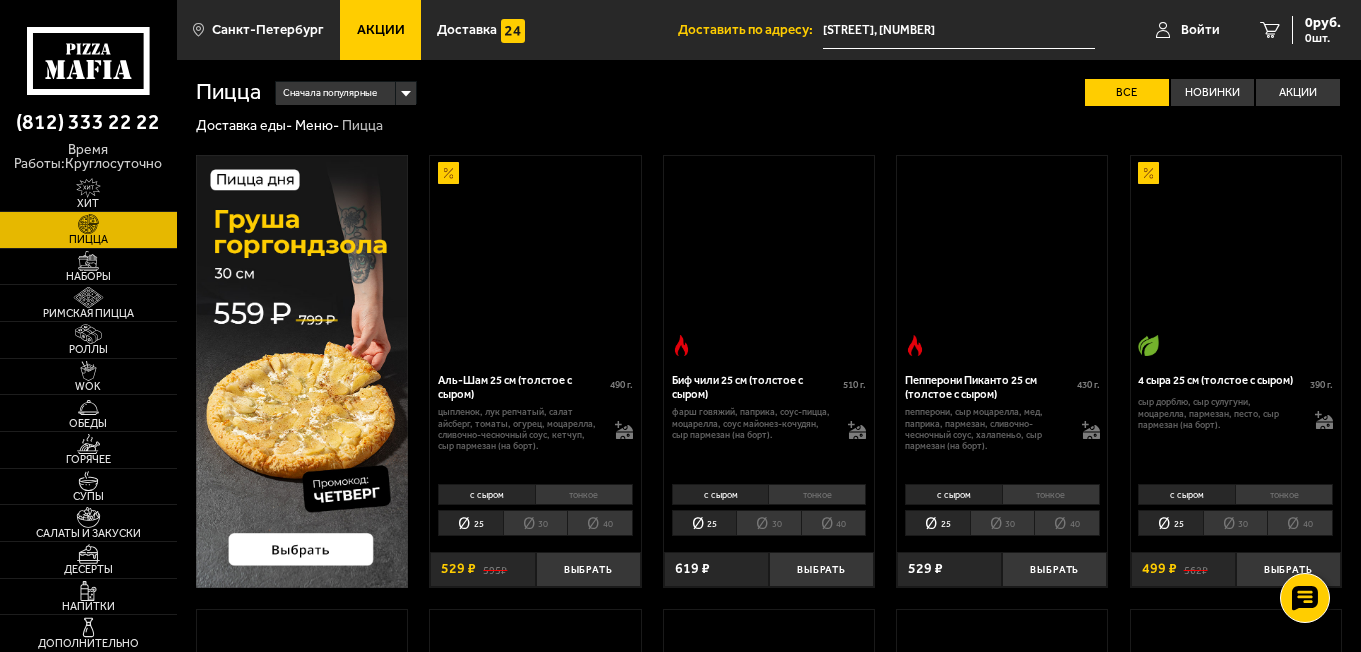 click at bounding box center [88, 224] 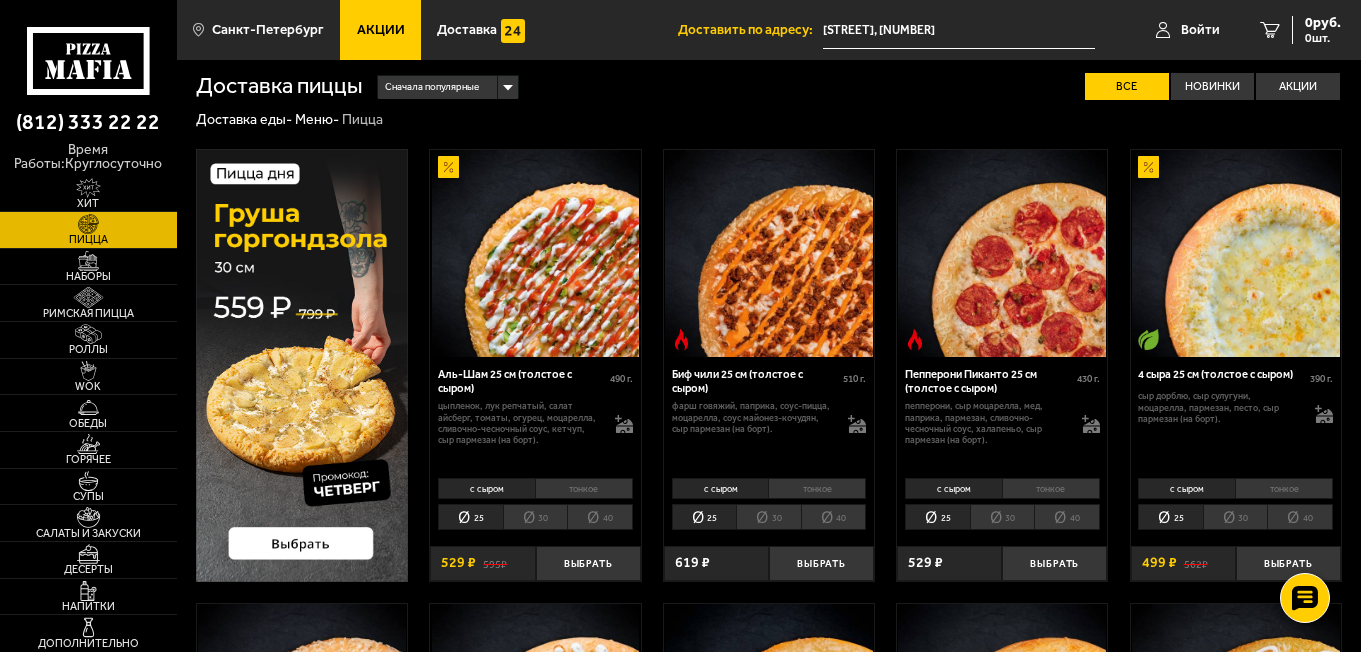 scroll, scrollTop: 43, scrollLeft: 0, axis: vertical 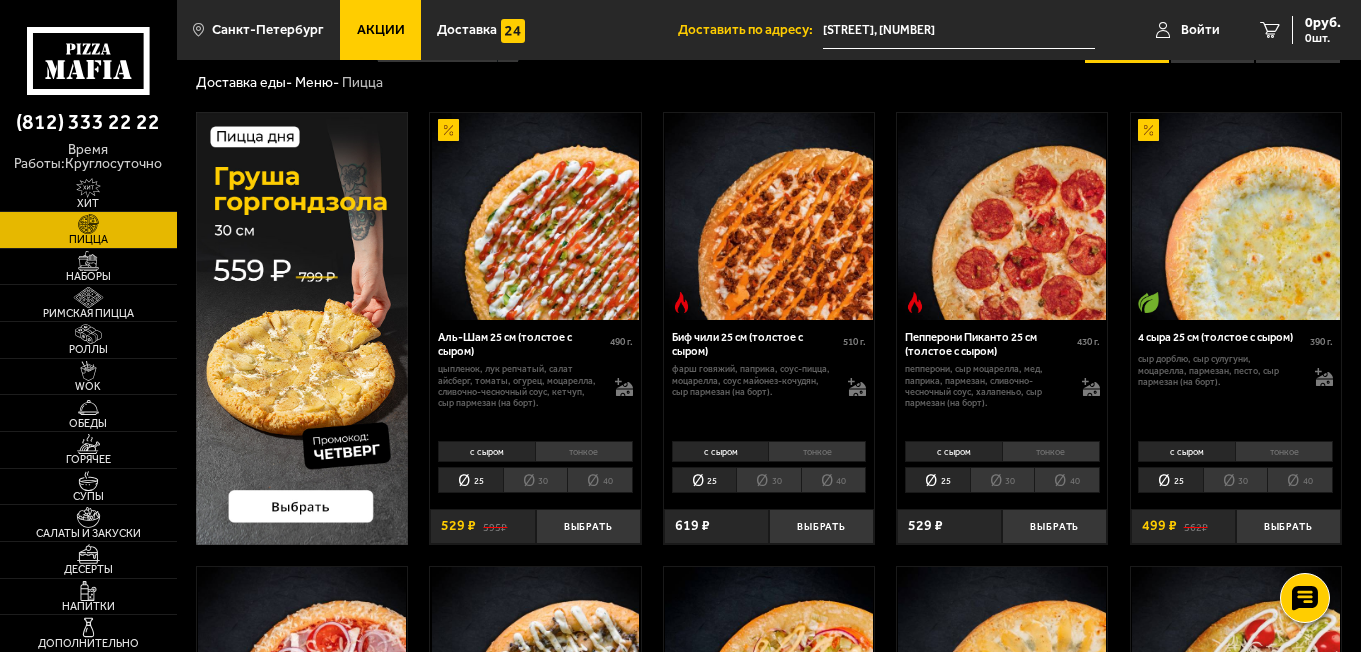 click on "Доставка еды  -  Меню  -  Пицца" at bounding box center [769, 83] 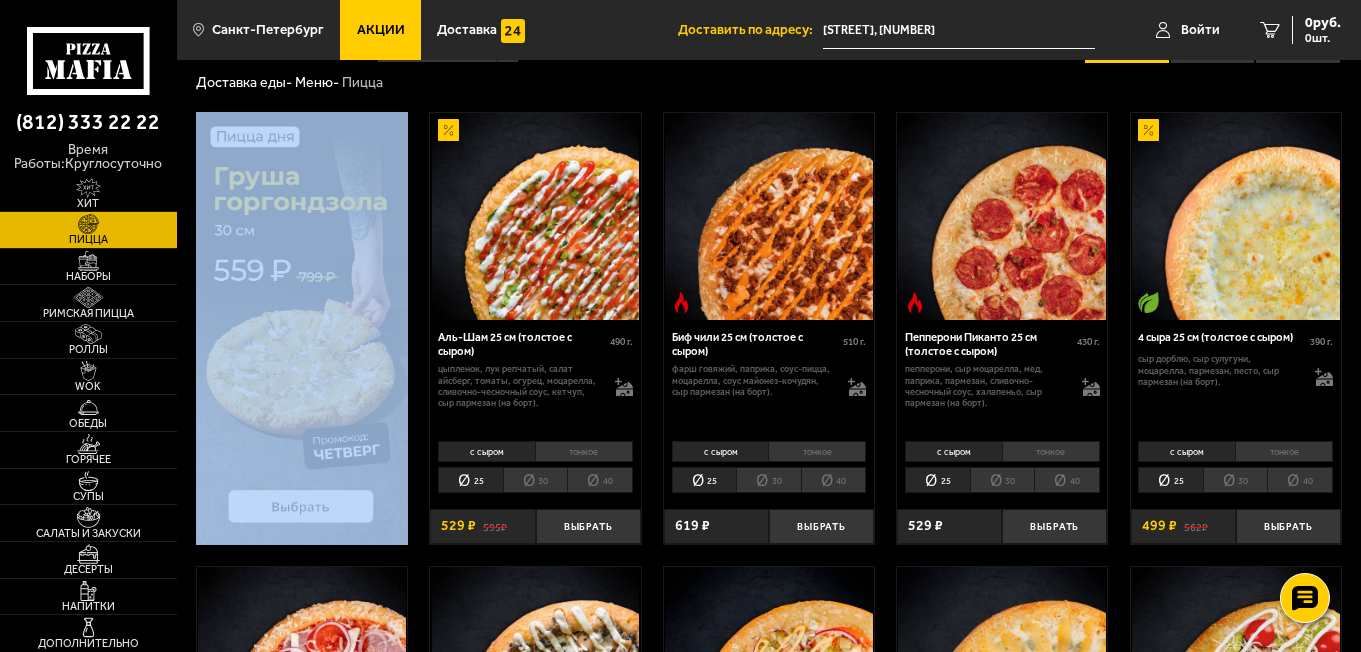 drag, startPoint x: 1357, startPoint y: 82, endPoint x: 1353, endPoint y: 95, distance: 13.601471 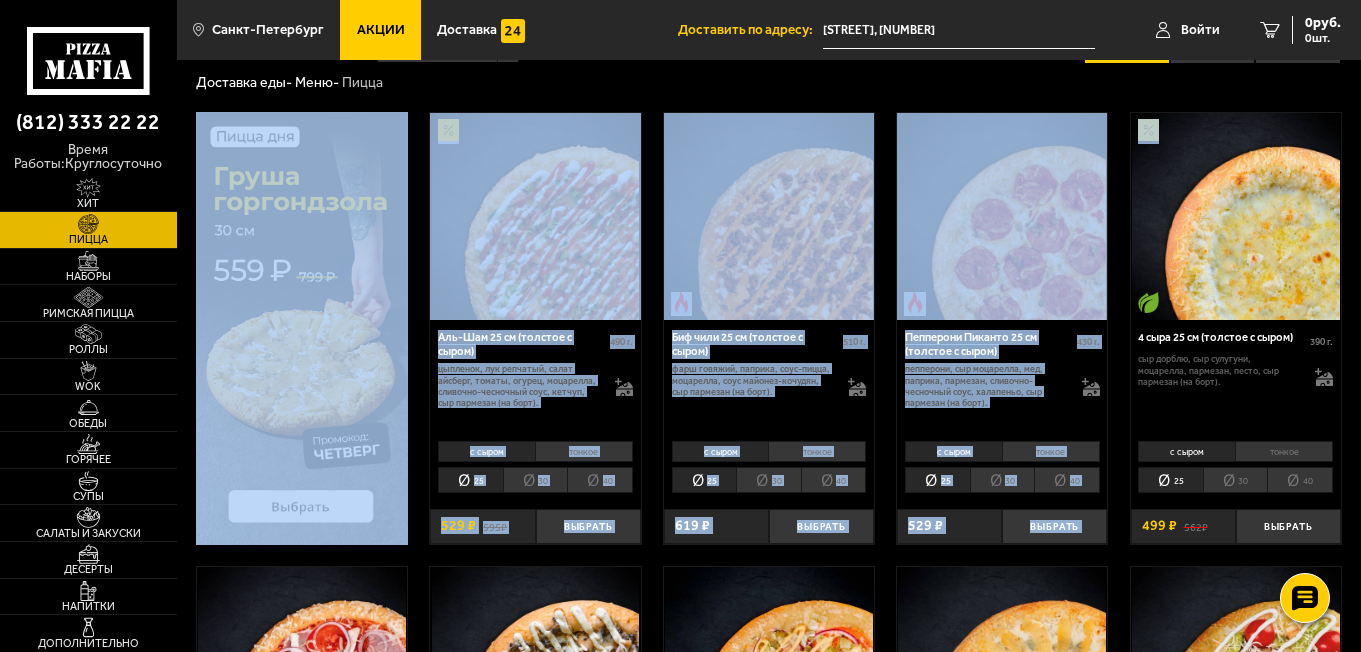 click on "Аль-Шам 25 см (толстое с сыром) 490   г . цыпленок, лук репчатый, салат айсберг, томаты, огурец, моцарелла, сливочно-чесночный соус, кетчуп, сыр пармезан (на борт). с сыром тонкое 25 30 40 Топпинги Выбрать 595  ₽ 529   ₽ Биф чили 25 см (толстое с сыром) 510   г . фарш говяжий, паприка, соус-пицца, моцарелла, соус майонез-кочудян, сыр пармезан (на борт). с сыром тонкое 25 30 40 Топпинги Выбрать 619   ₽ Пепперони Пиканто 25 см (толстое с сыром) 430   г . пепперони, сыр Моцарелла, мед, паприка, пармезан, сливочно-чесночный соус, халапеньо, сыр пармезан (на борт). с сыром тонкое 25 30 40 Топпинги Выбрать" at bounding box center (769, 1438) 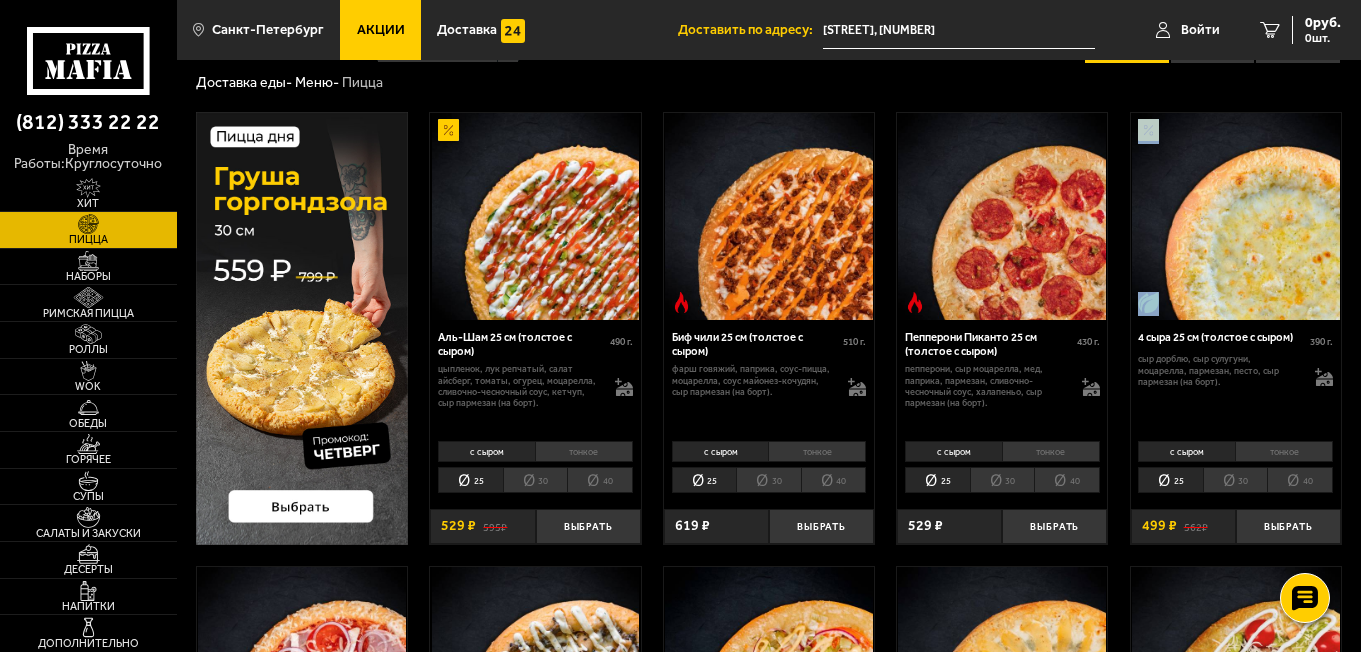 click on "Аль-Шам 25 см (толстое с сыром) 490   г . цыпленок, лук репчатый, салат айсберг, томаты, огурец, моцарелла, сливочно-чесночный соус, кетчуп, сыр пармезан (на борт). с сыром тонкое 25 30 40 Топпинги Выбрать 595  ₽ 529   ₽ Биф чили 25 см (толстое с сыром) 510   г . фарш говяжий, паприка, соус-пицца, моцарелла, соус майонез-кочудян, сыр пармезан (на борт). с сыром тонкое 25 30 40 Топпинги Выбрать 619   ₽ Пепперони Пиканто 25 см (толстое с сыром) 430   г . пепперони, сыр Моцарелла, мед, паприка, пармезан, сливочно-чесночный соус, халапеньо, сыр пармезан (на борт). с сыром тонкое 25 30 40 Топпинги Выбрать" at bounding box center [769, 1438] 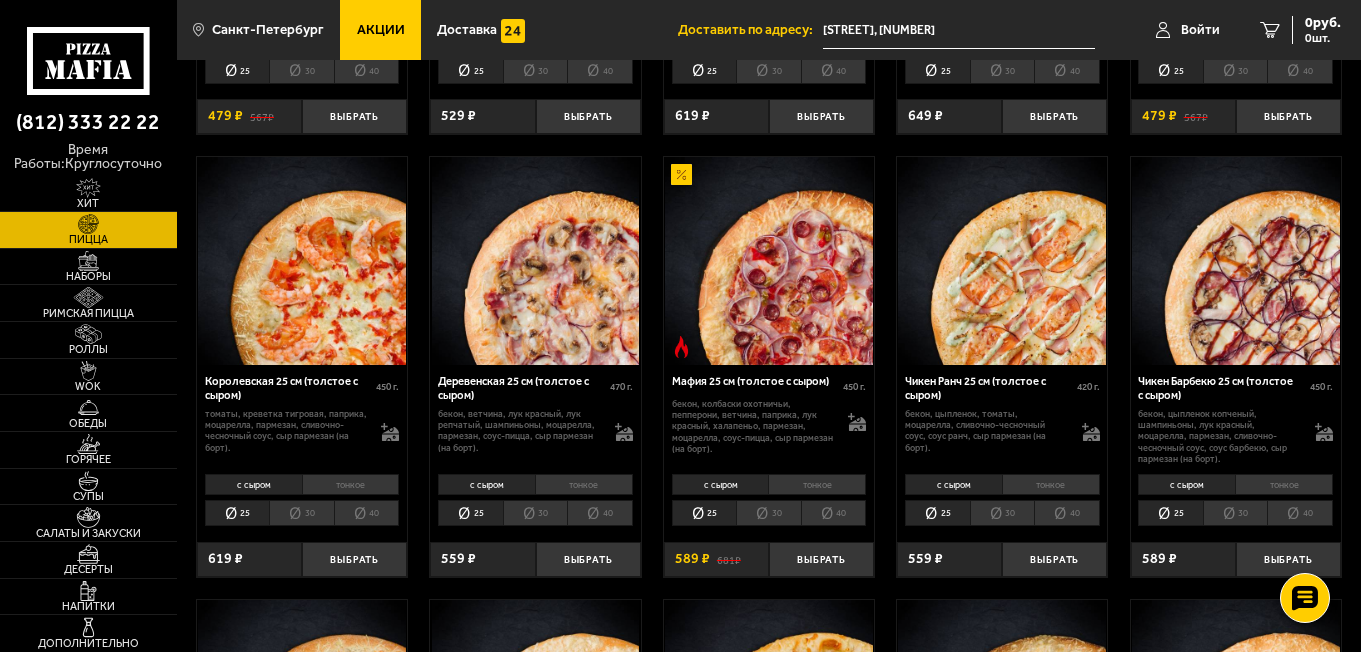 scroll, scrollTop: 1371, scrollLeft: 0, axis: vertical 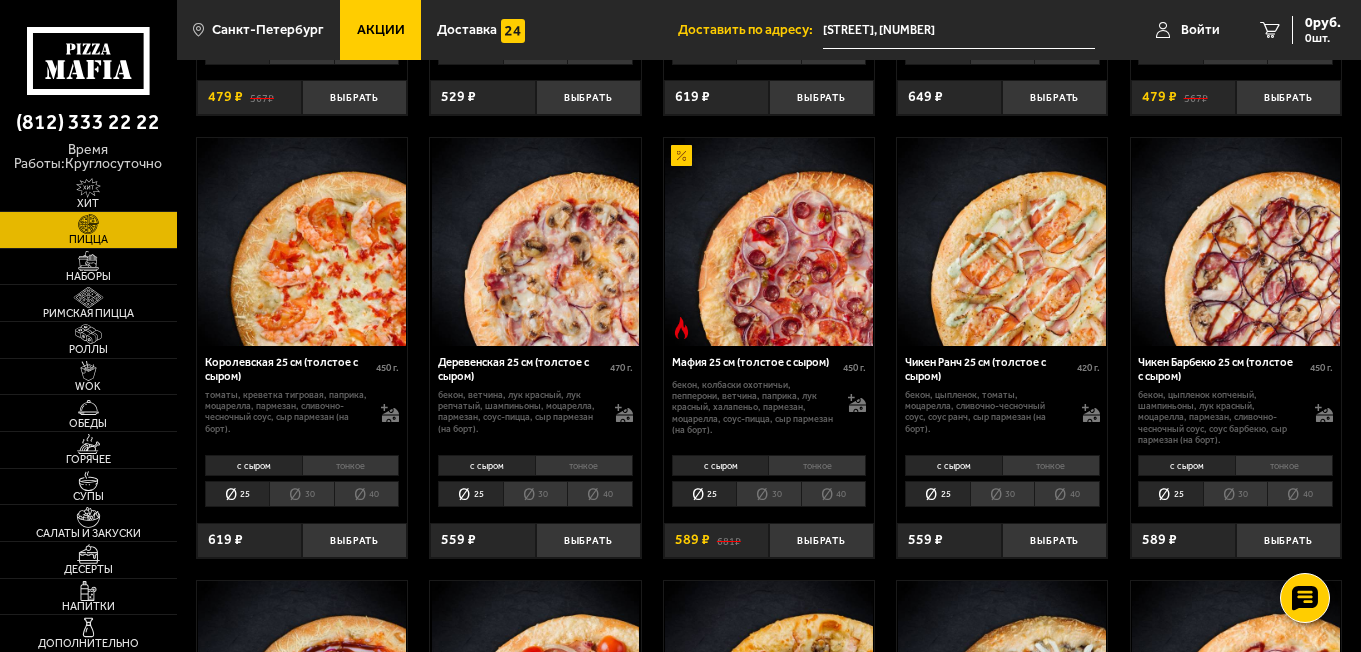 click on "Аль-Шам 25 см (толстое с сыром) 490   г . цыпленок, лук репчатый, салат айсберг, томаты, огурец, моцарелла, сливочно-чесночный соус, кетчуп, сыр пармезан (на борт). с сыром тонкое 25 30 40 Топпинги Выбрать 595  ₽ 529   ₽ Биф чили 25 см (толстое с сыром) 510   г . фарш говяжий, паприка, соус-пицца, моцарелла, соус майонез-кочудян, сыр пармезан (на борт). с сыром тонкое 25 30 40 Топпинги Выбрать 619   ₽ Пепперони Пиканто 25 см (толстое с сыром) 430   г . пепперони, сыр Моцарелла, мед, паприка, пармезан, сливочно-чесночный соус, халапеньо, сыр пармезан (на борт). с сыром тонкое 25 30 40 Топпинги Выбрать" at bounding box center (769, 110) 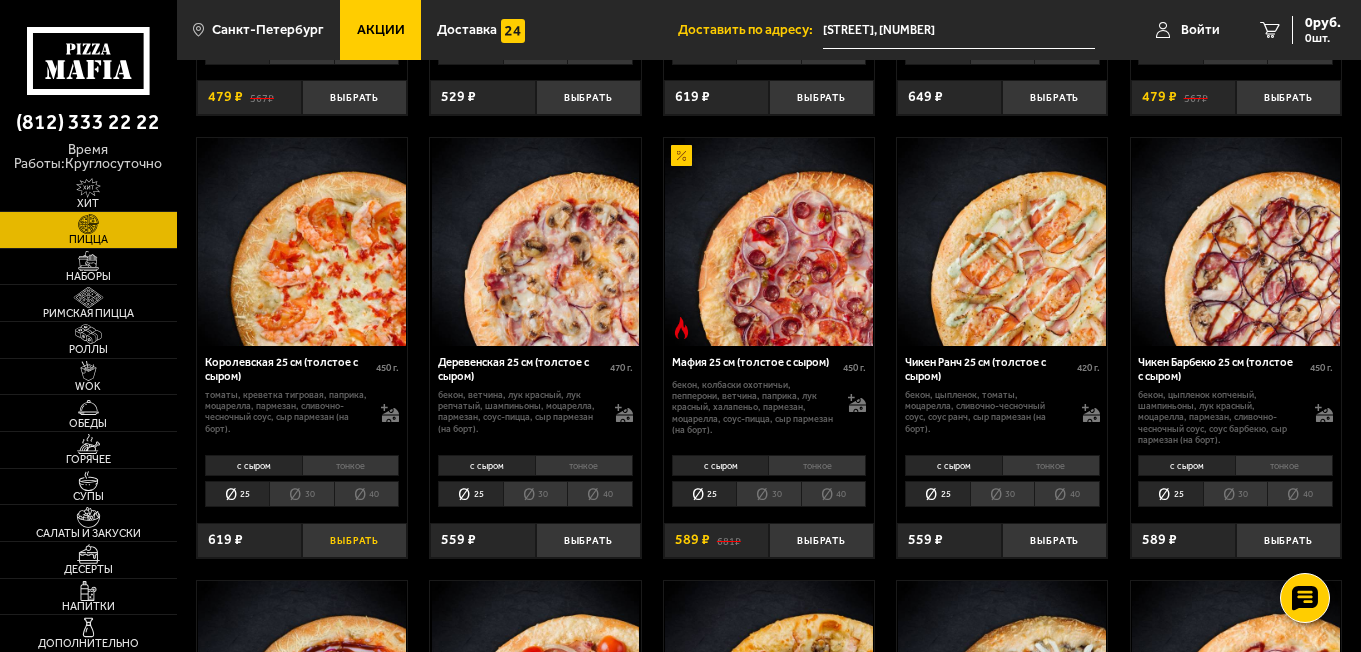 click on "Выбрать" at bounding box center (354, 540) 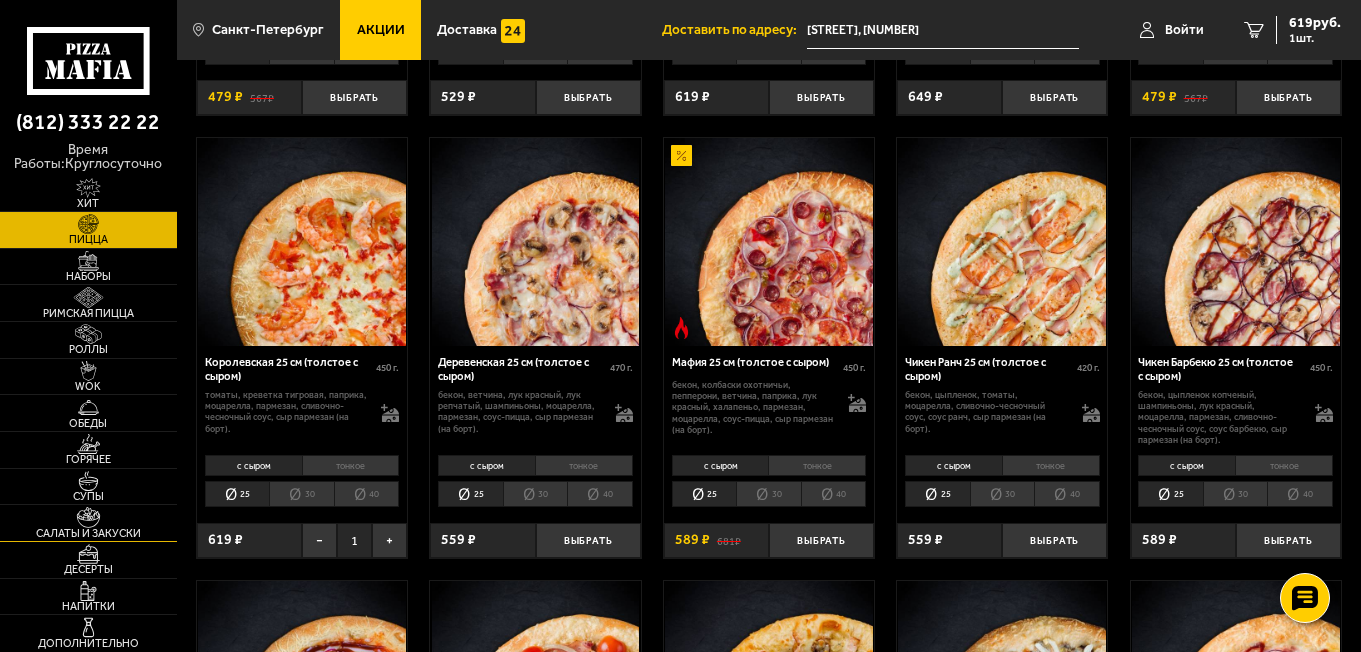 click on "Салаты и закуски" at bounding box center (88, 533) 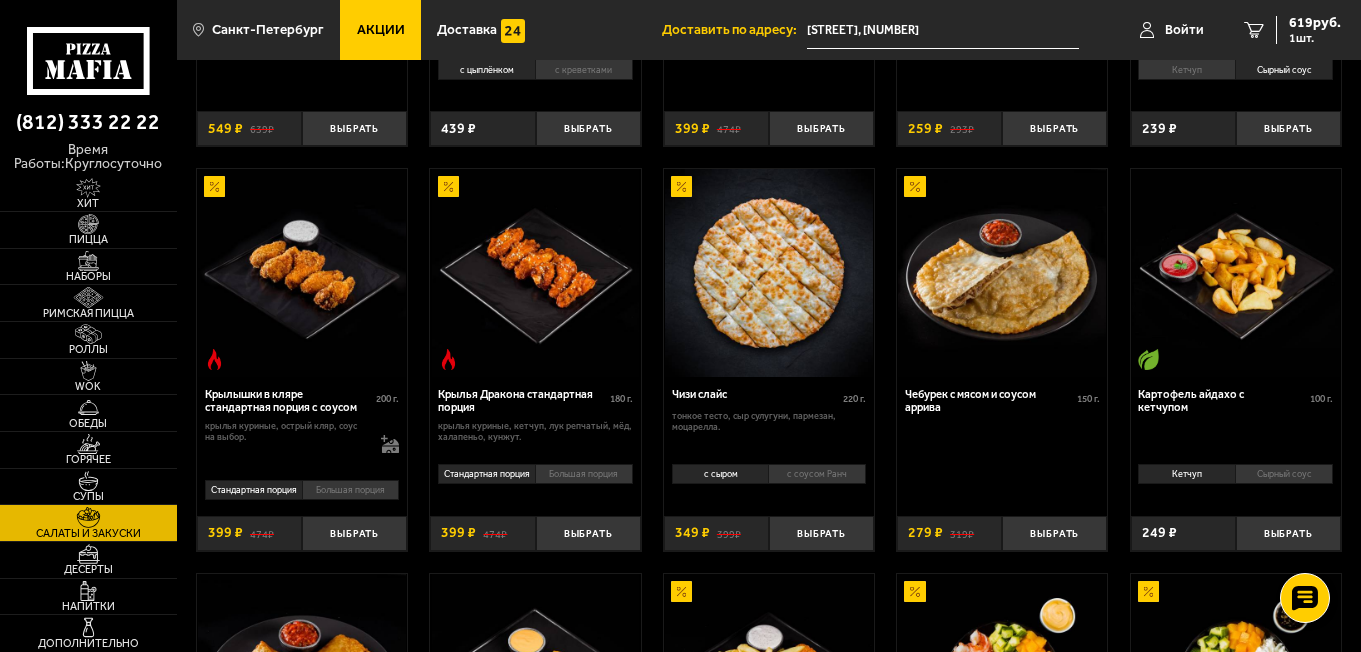 scroll, scrollTop: 394, scrollLeft: 0, axis: vertical 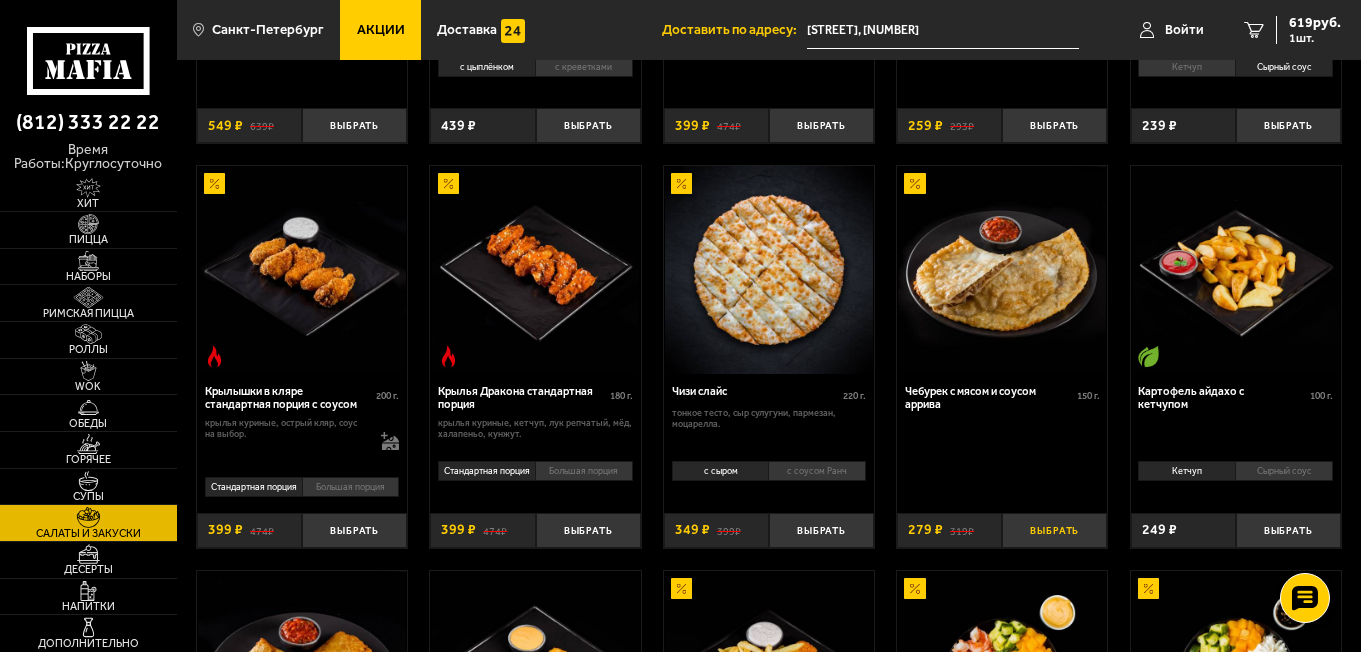 click on "Выбрать" at bounding box center [1054, 530] 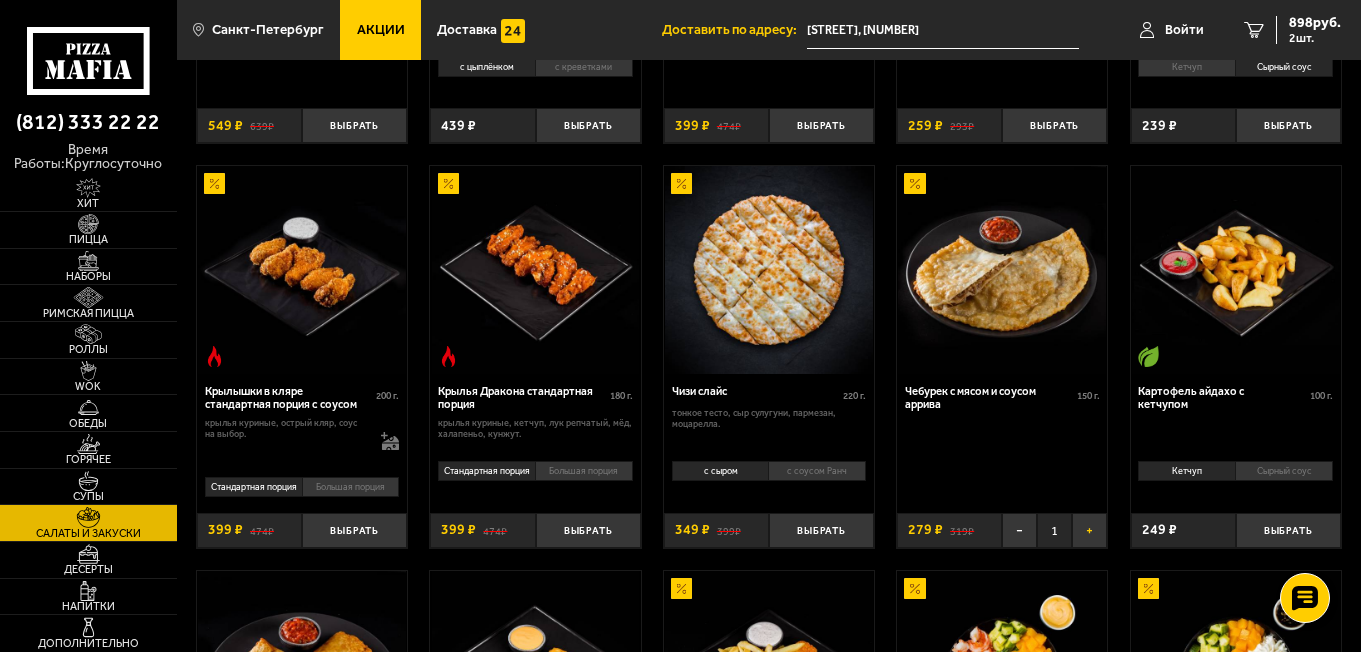 click on "+" at bounding box center [1089, 530] 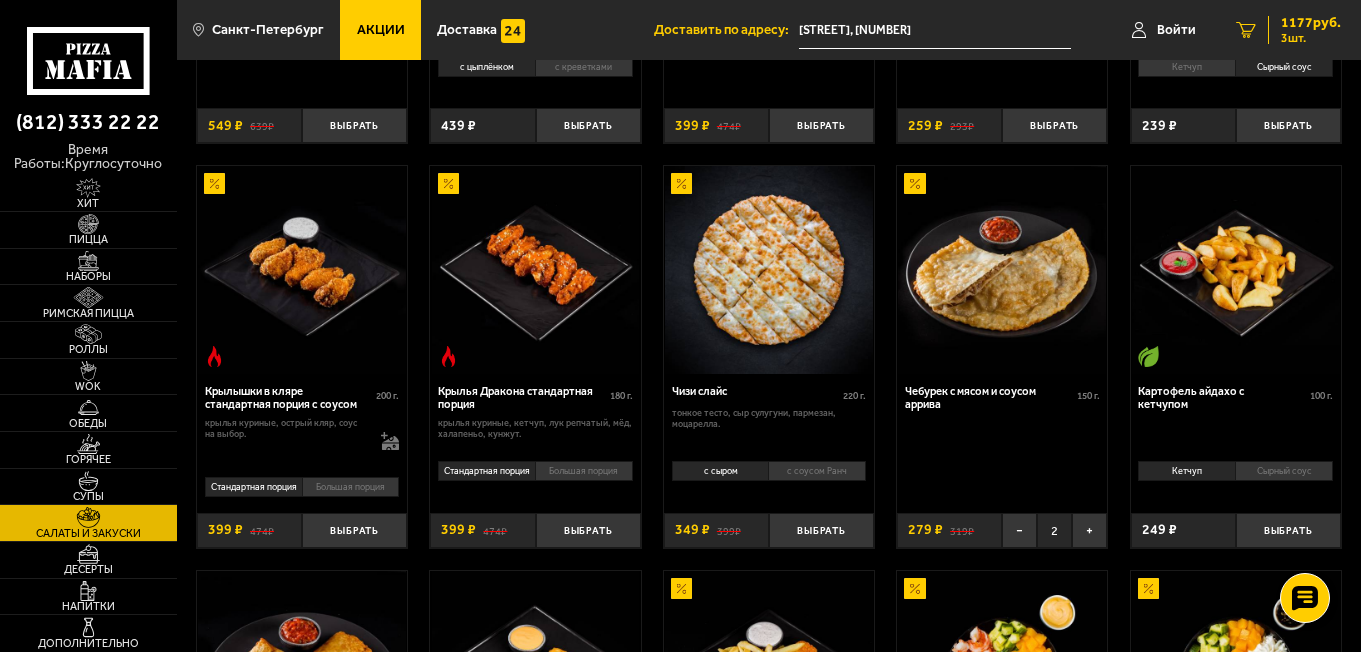click on "1177  руб." at bounding box center [1311, 23] 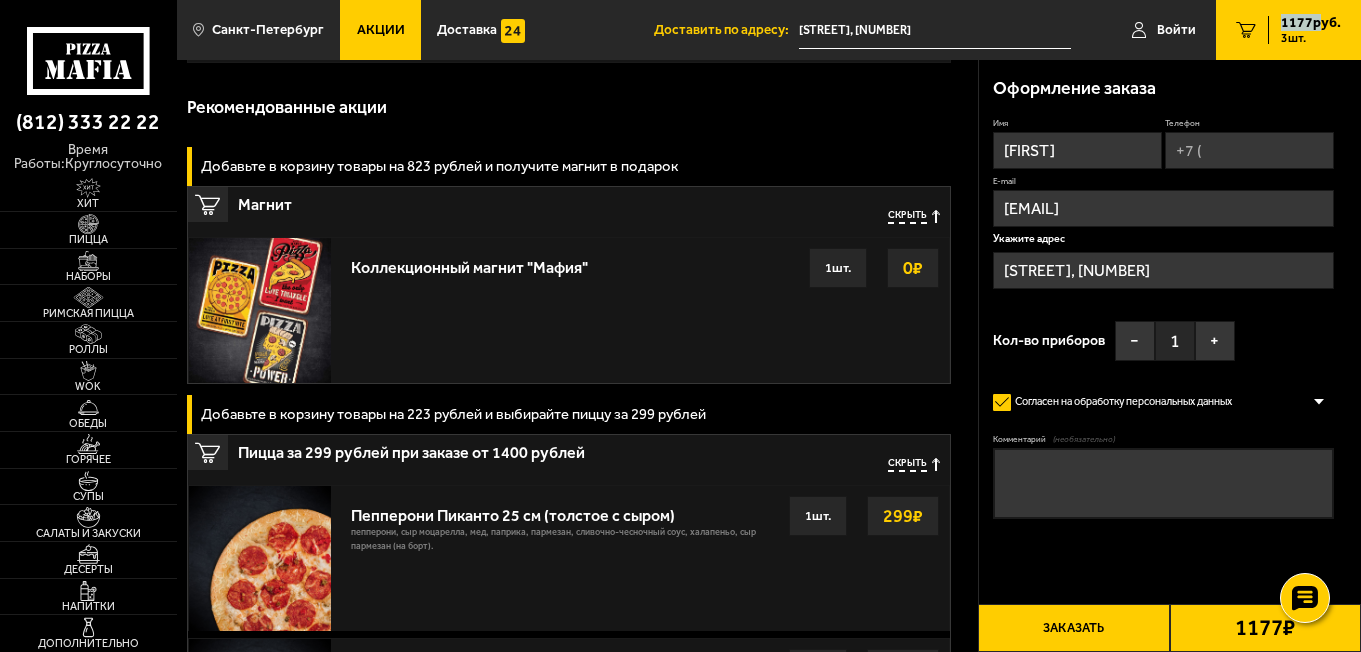 scroll, scrollTop: 0, scrollLeft: 0, axis: both 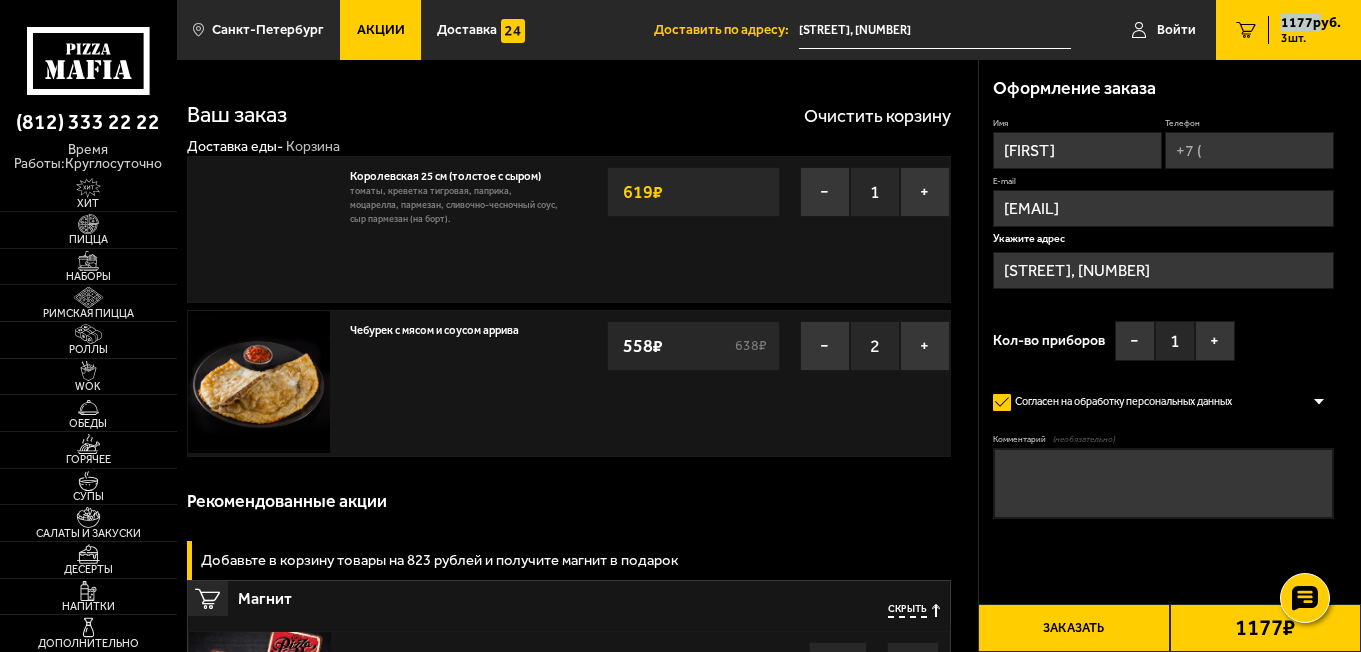 type on "Малая Балканская улица, 58, подъезд 3" 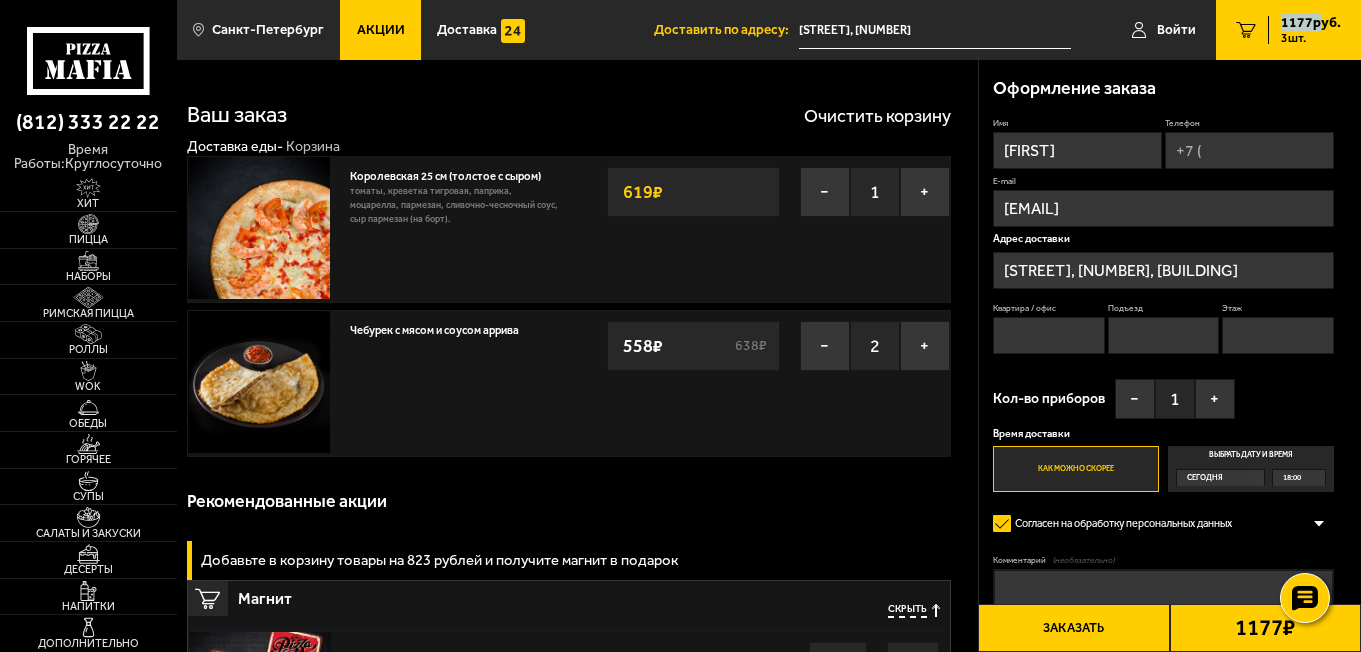 click on "Квартира / офис" at bounding box center (1049, 335) 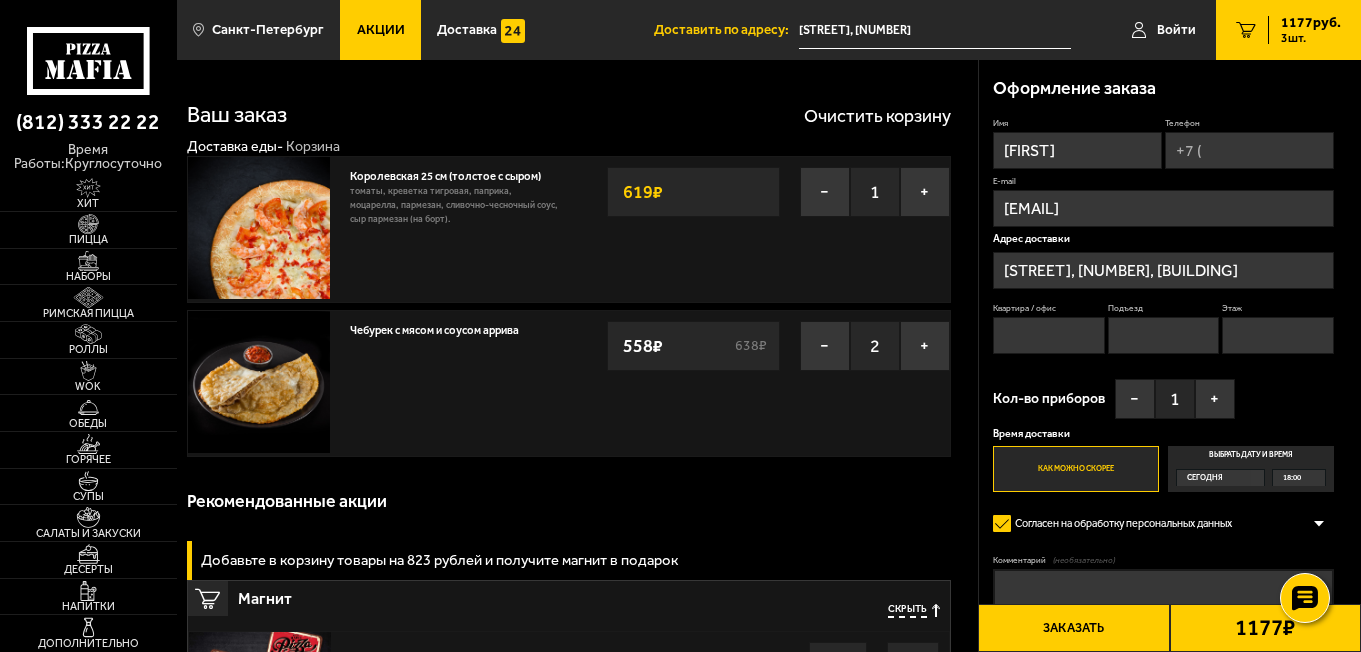 type on "110" 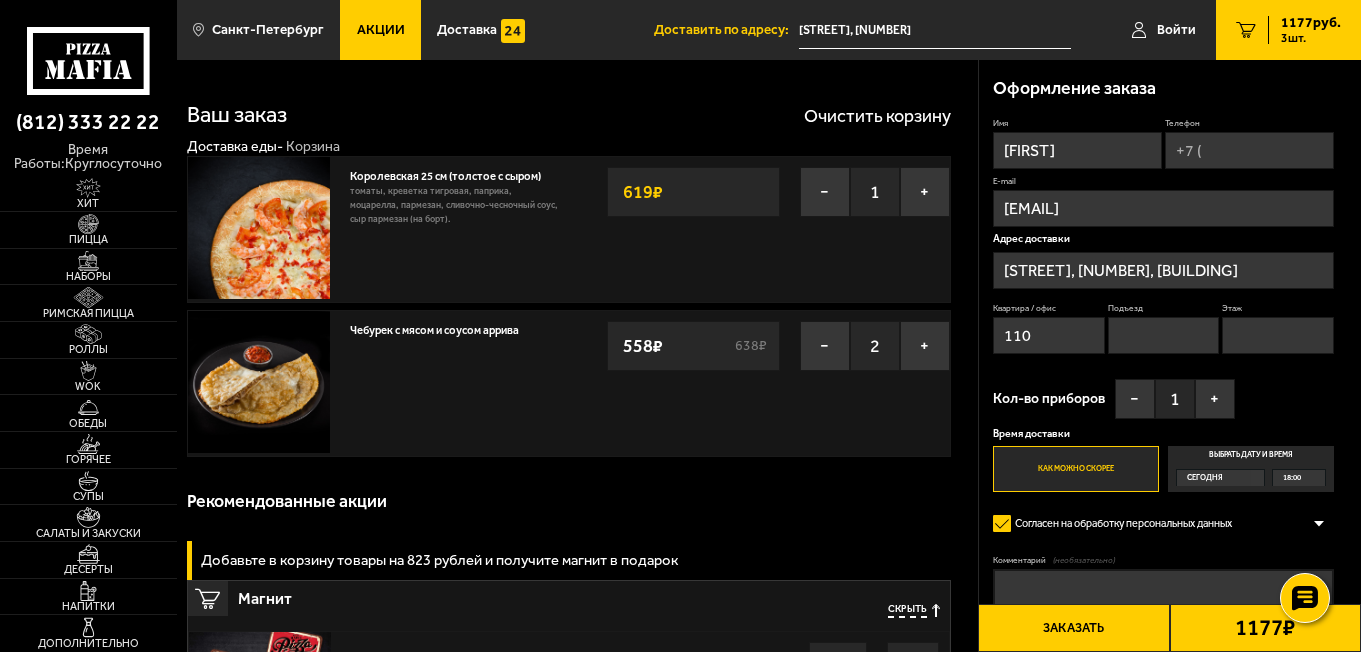 type on "+7 (981) 790-56-54" 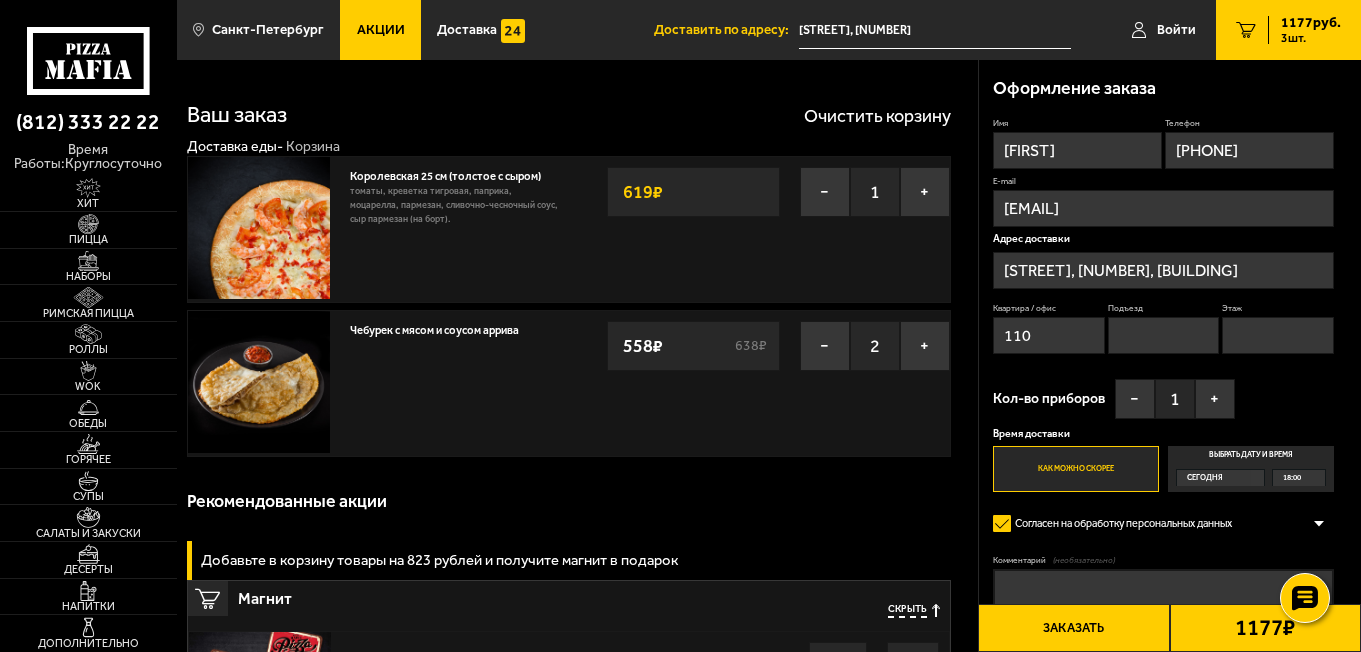 type on "3" 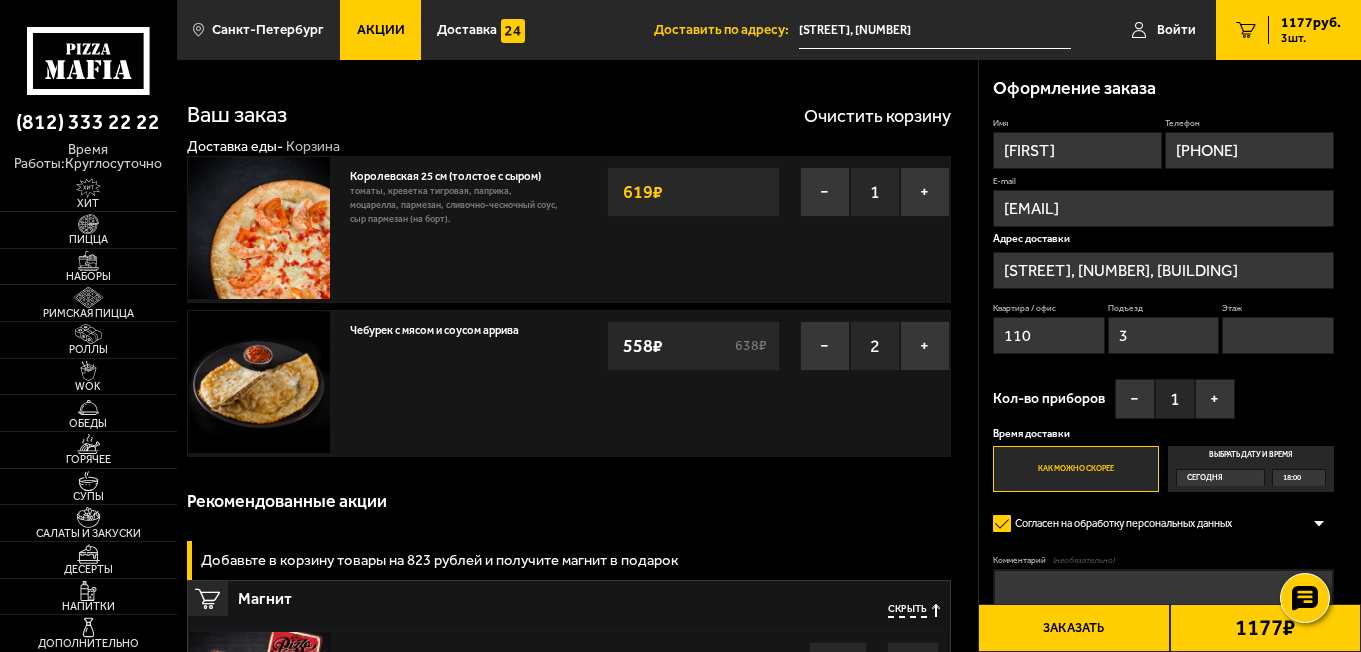 type on "4" 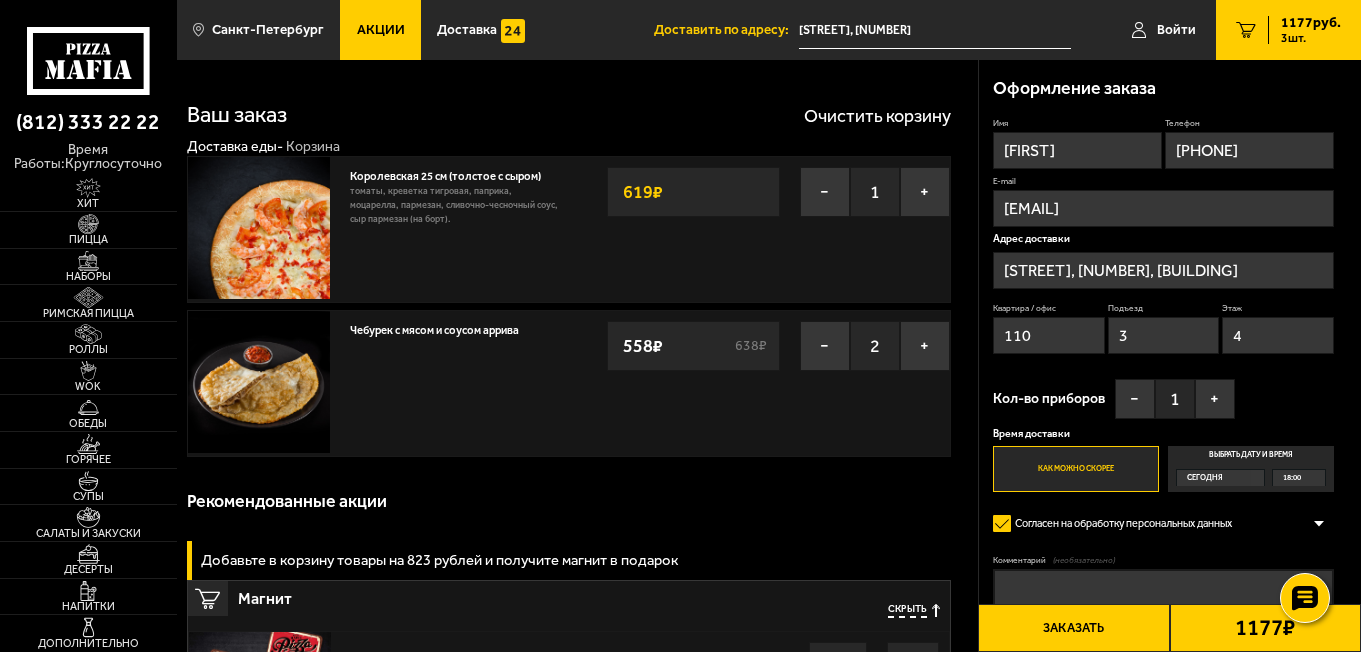 click on "Имя Анна Телефон +7 (981) 790-56-54 E-mail angelochya@yandex.ru Адрес доставки Малая Балканская улица, 58, подъезд 3 Квартира / офис 110 Подъезд  3 Этаж  4 Кол-во приборов − 1 + Время доставки Как можно скорее Выбрать дату и время Сегодня 18:00" at bounding box center (1163, 305) 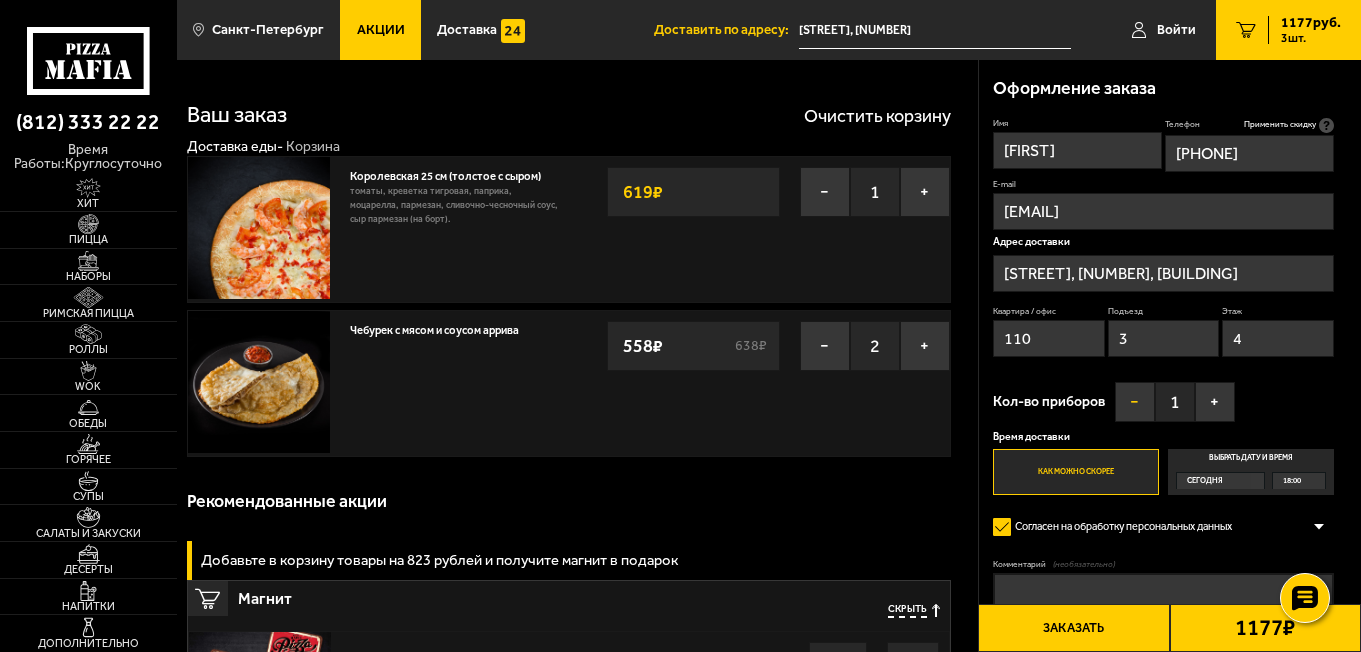click on "−" at bounding box center (1135, 402) 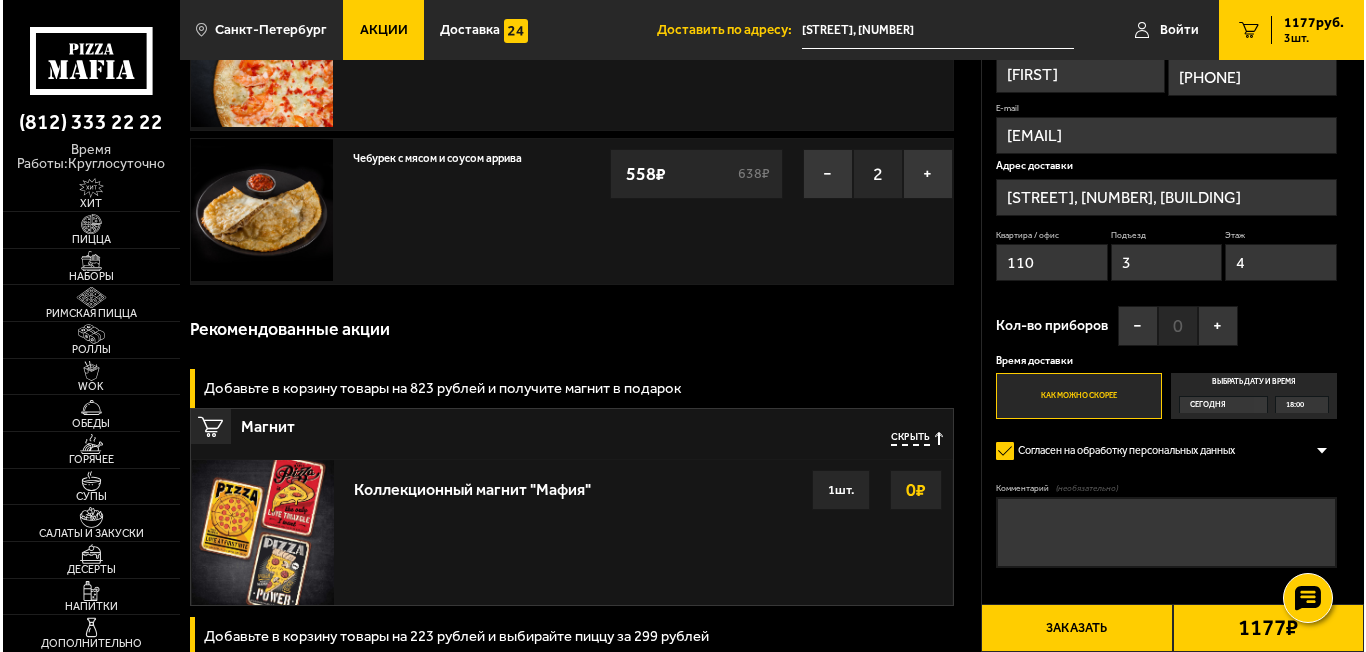 scroll, scrollTop: 204, scrollLeft: 0, axis: vertical 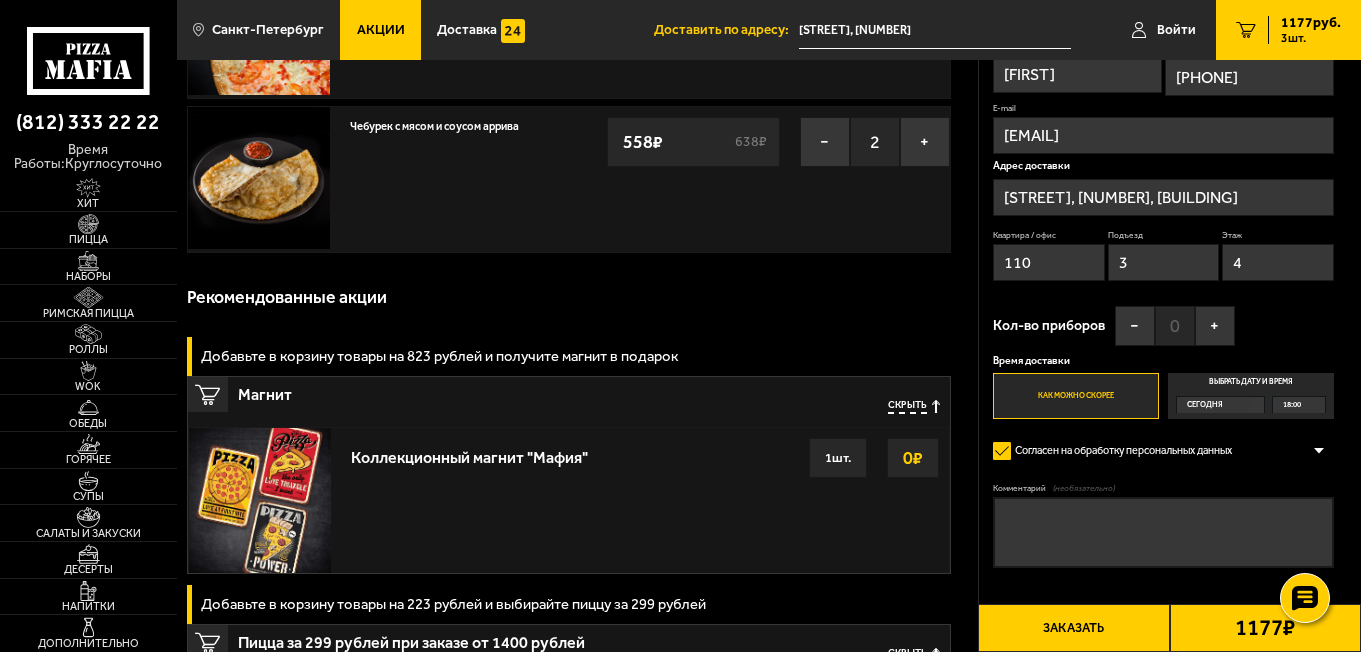 click on "Заказать" at bounding box center (1073, 628) 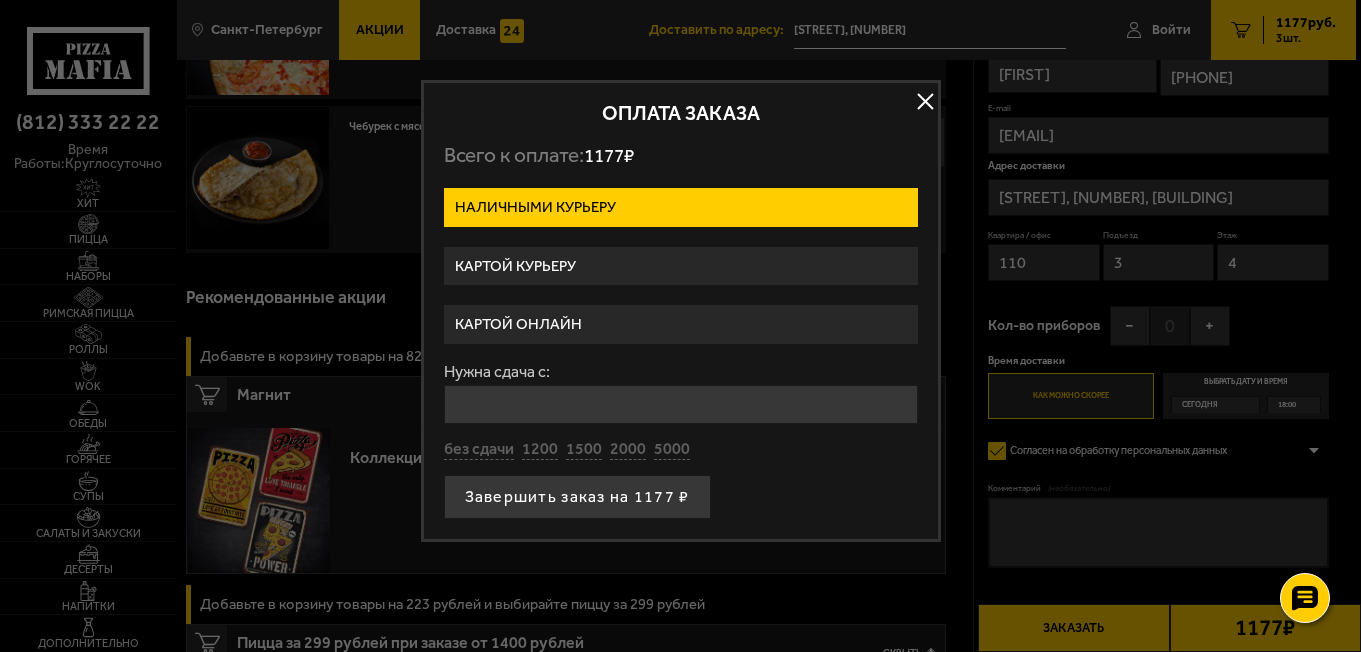 click at bounding box center (680, 326) 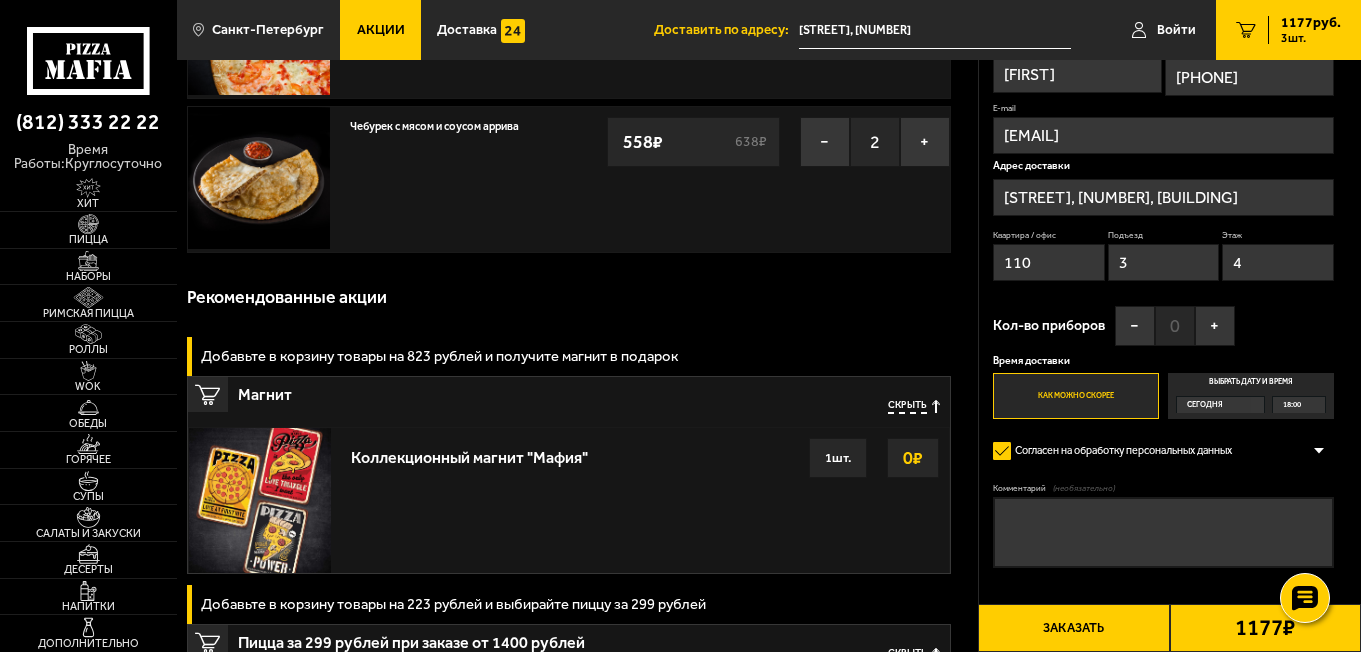 click on "Заказать" at bounding box center [1073, 628] 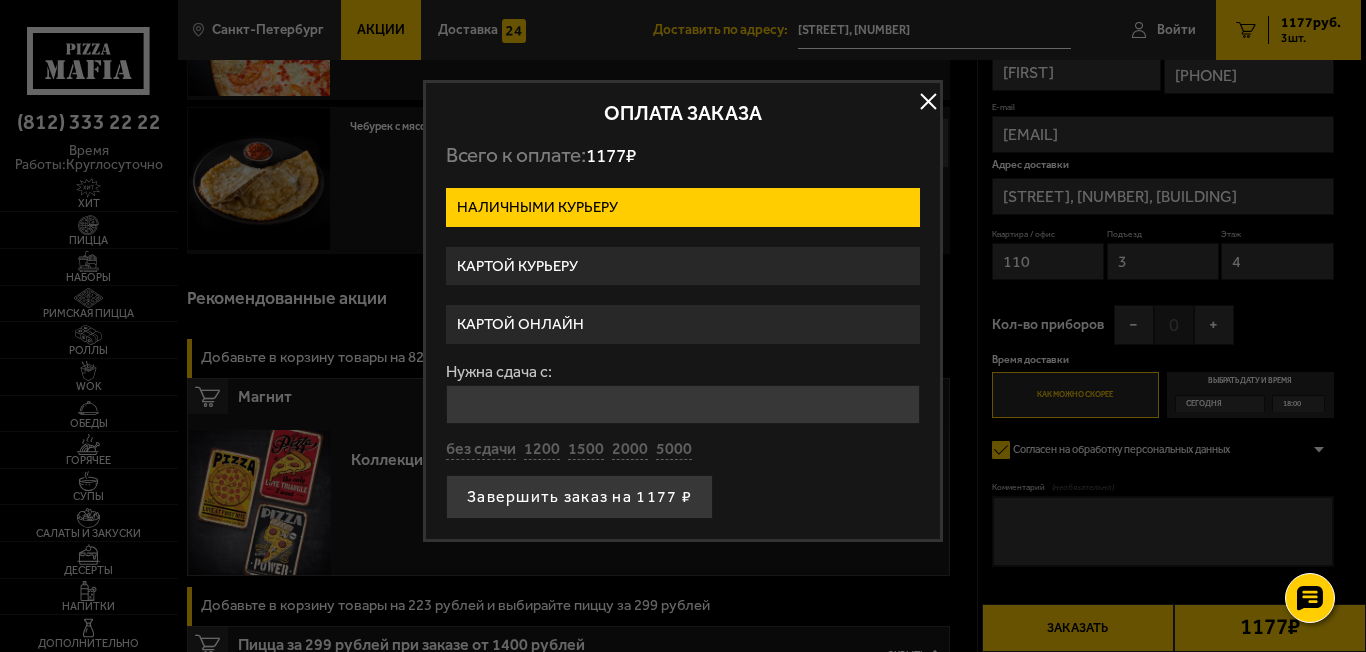 click on "Картой онлайн" at bounding box center (683, 324) 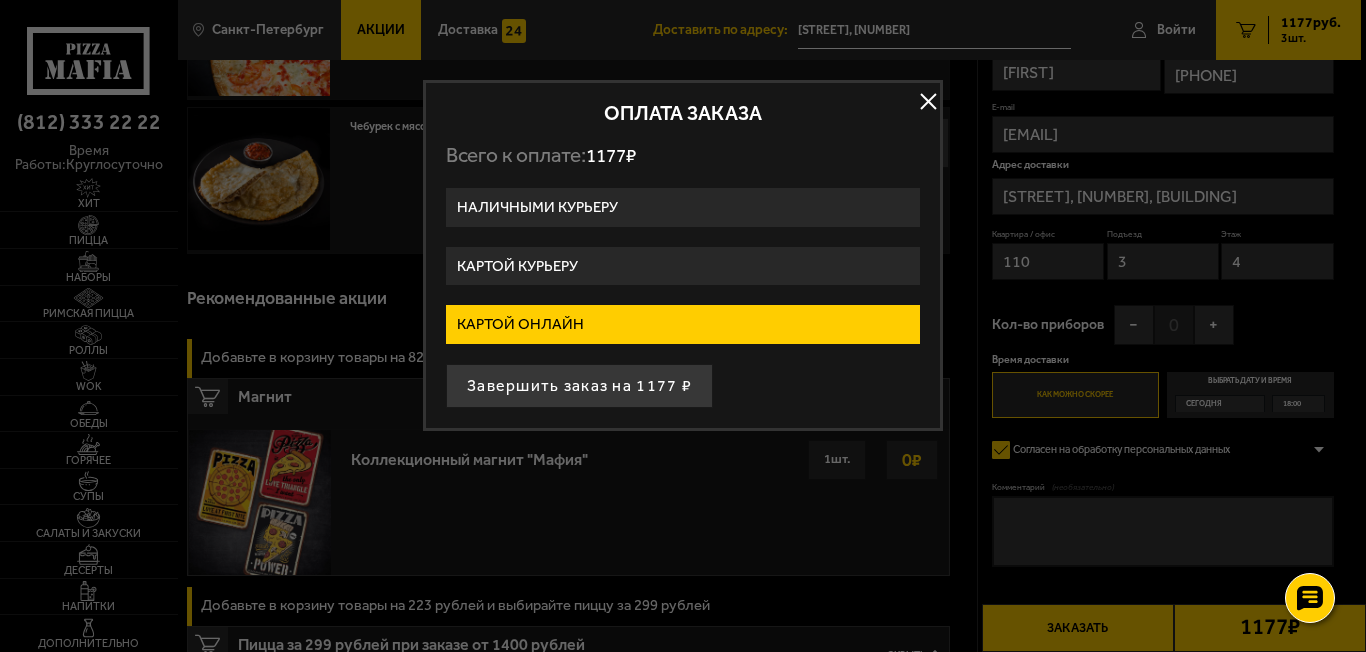 click on "Картой онлайн" at bounding box center [683, 324] 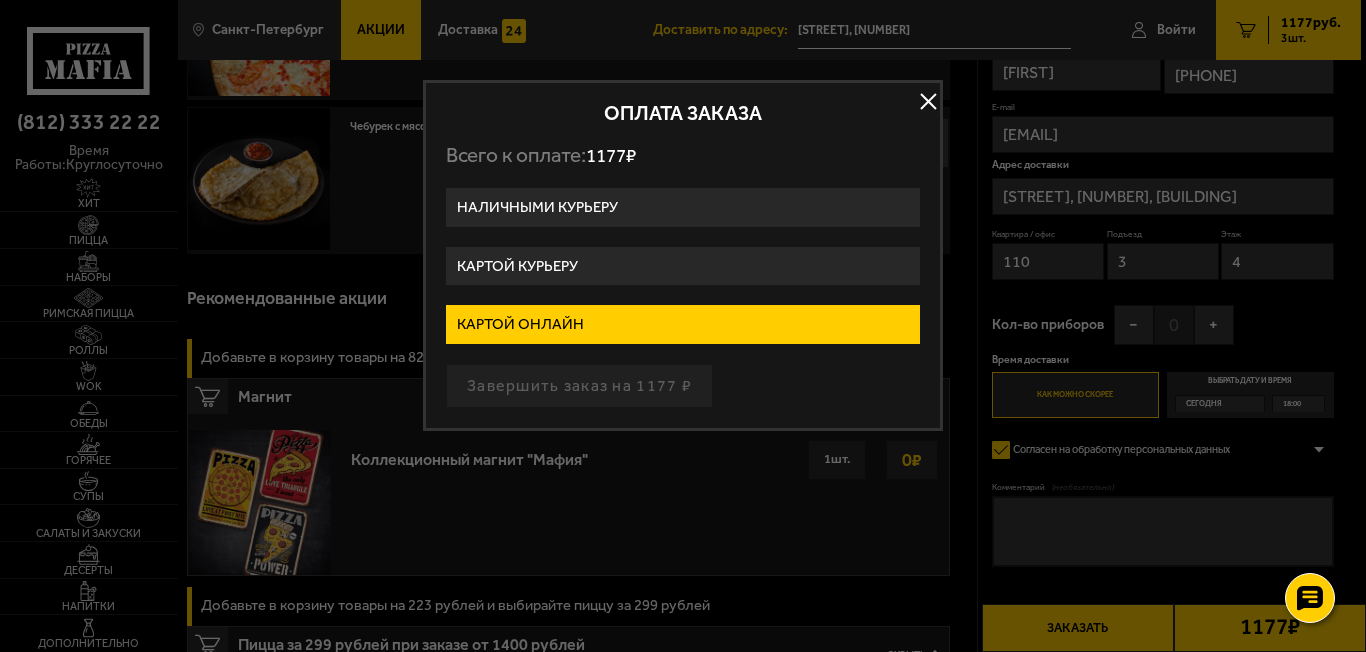 click on "Завершить заказ на 1177 ₽" at bounding box center (683, 386) 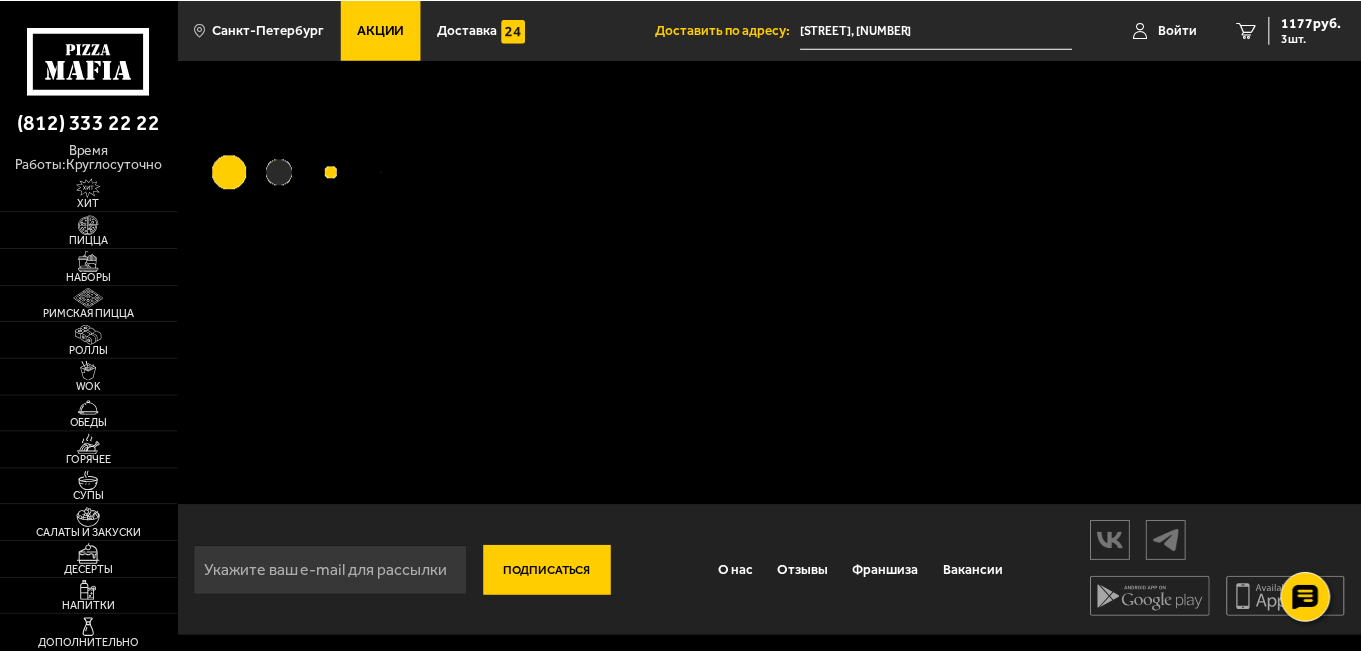 scroll, scrollTop: 0, scrollLeft: 0, axis: both 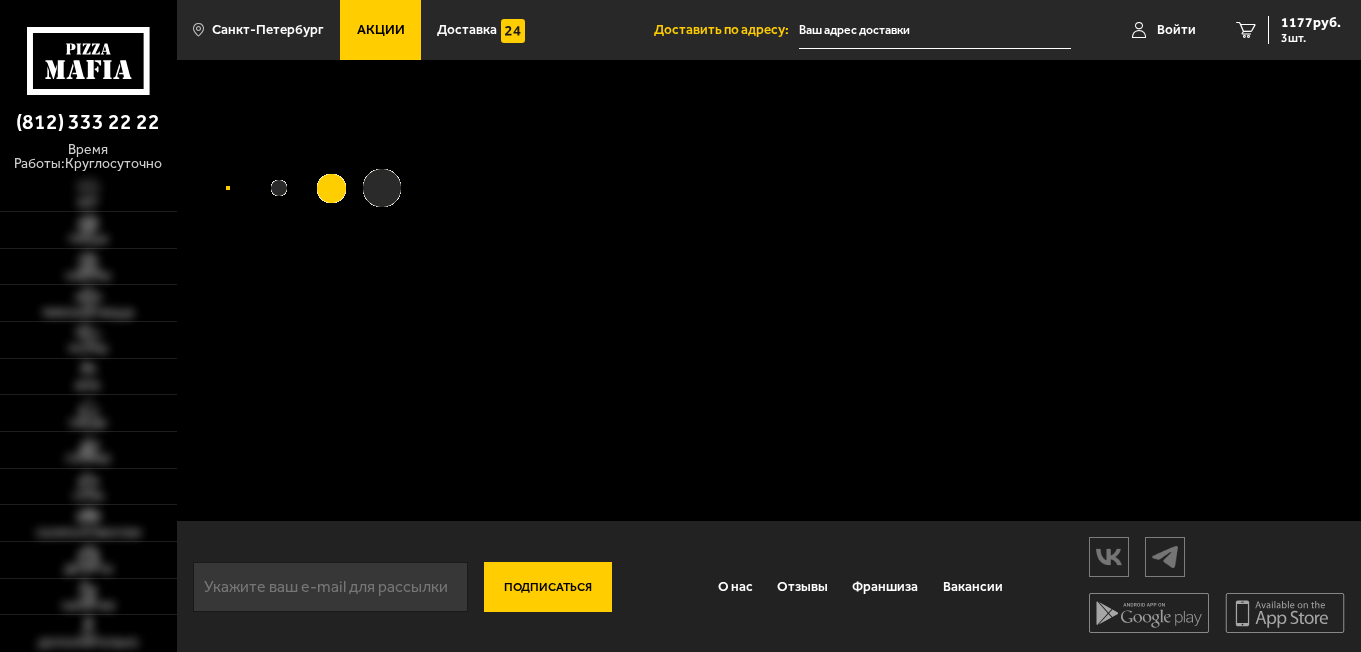 type on "[STREET], [NUMBER]" 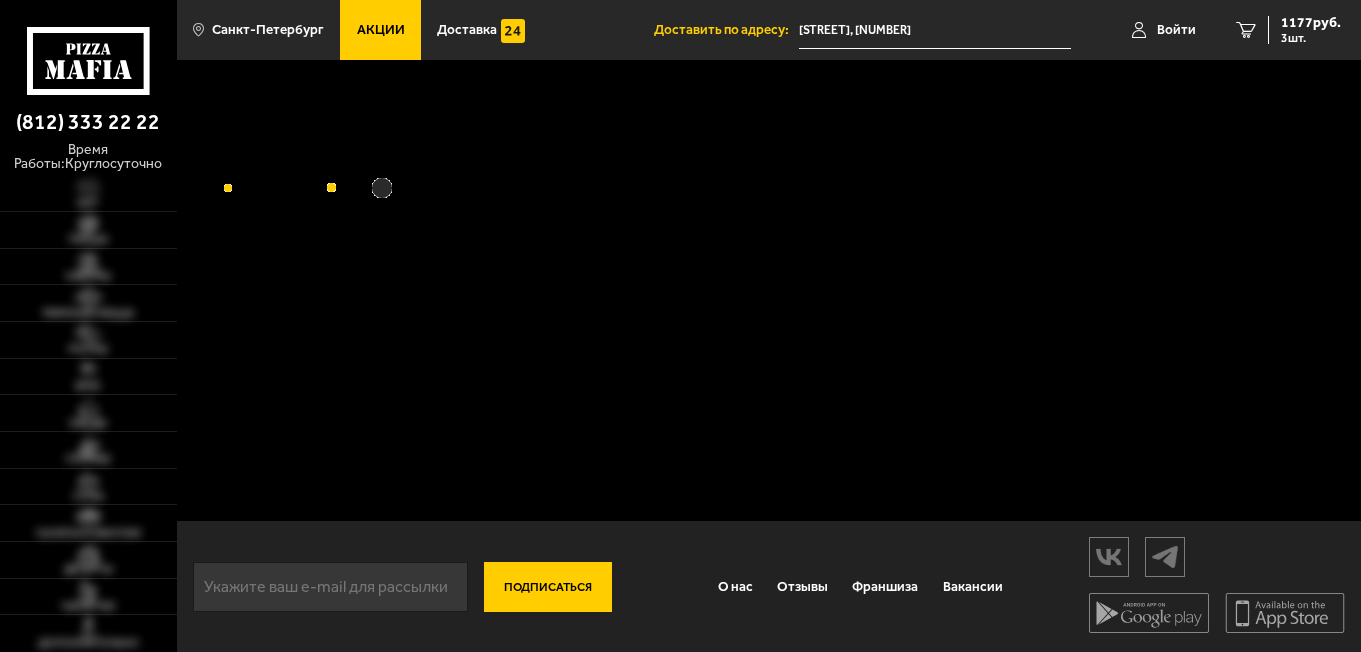 scroll, scrollTop: 0, scrollLeft: 0, axis: both 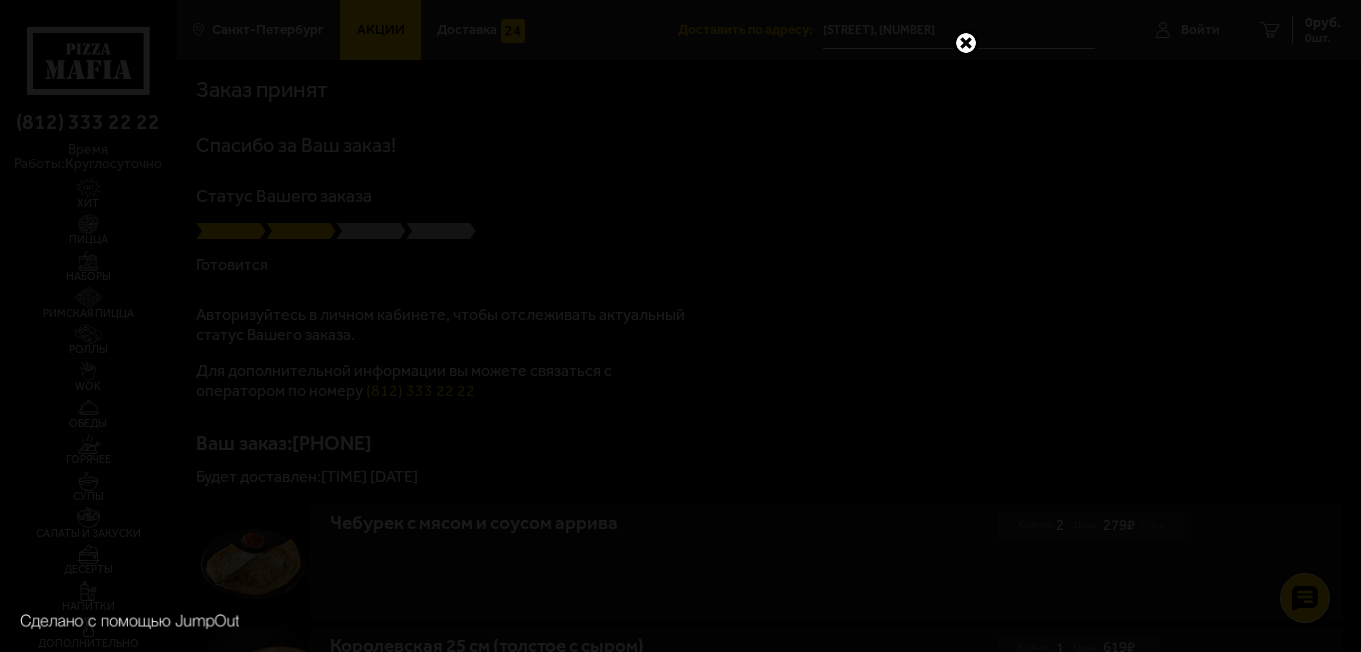 click at bounding box center [966, 43] 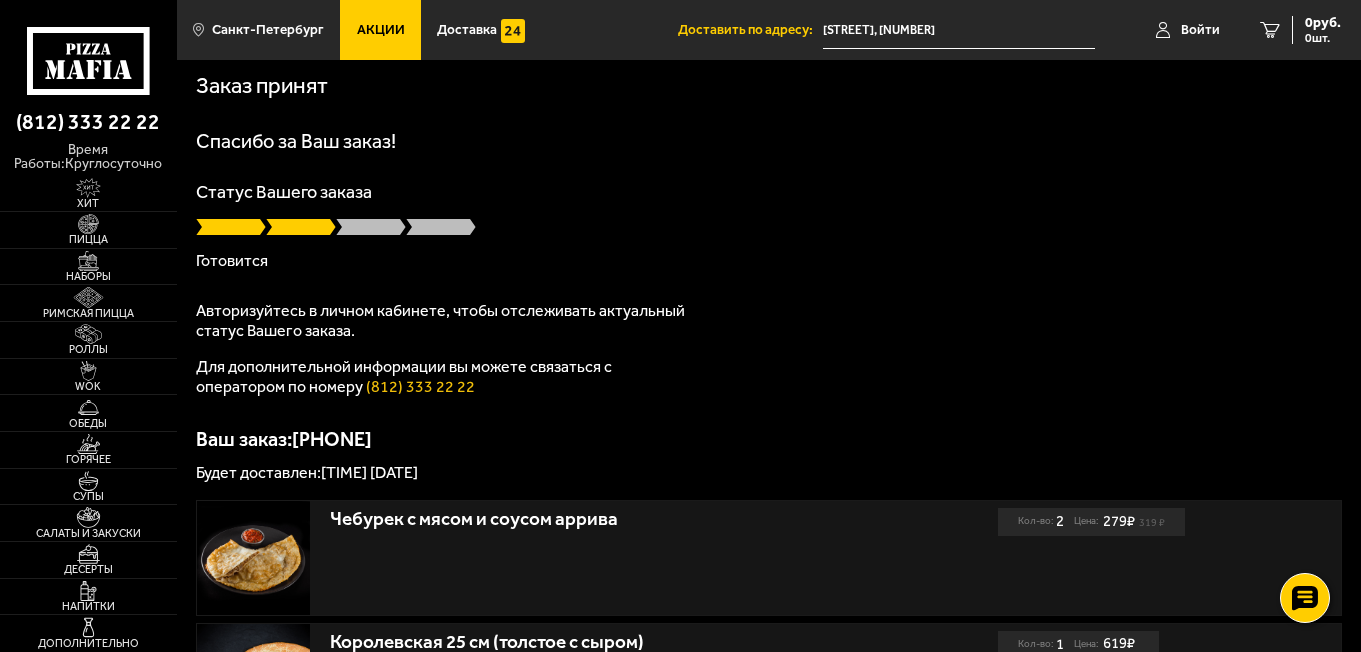 scroll, scrollTop: 6, scrollLeft: 0, axis: vertical 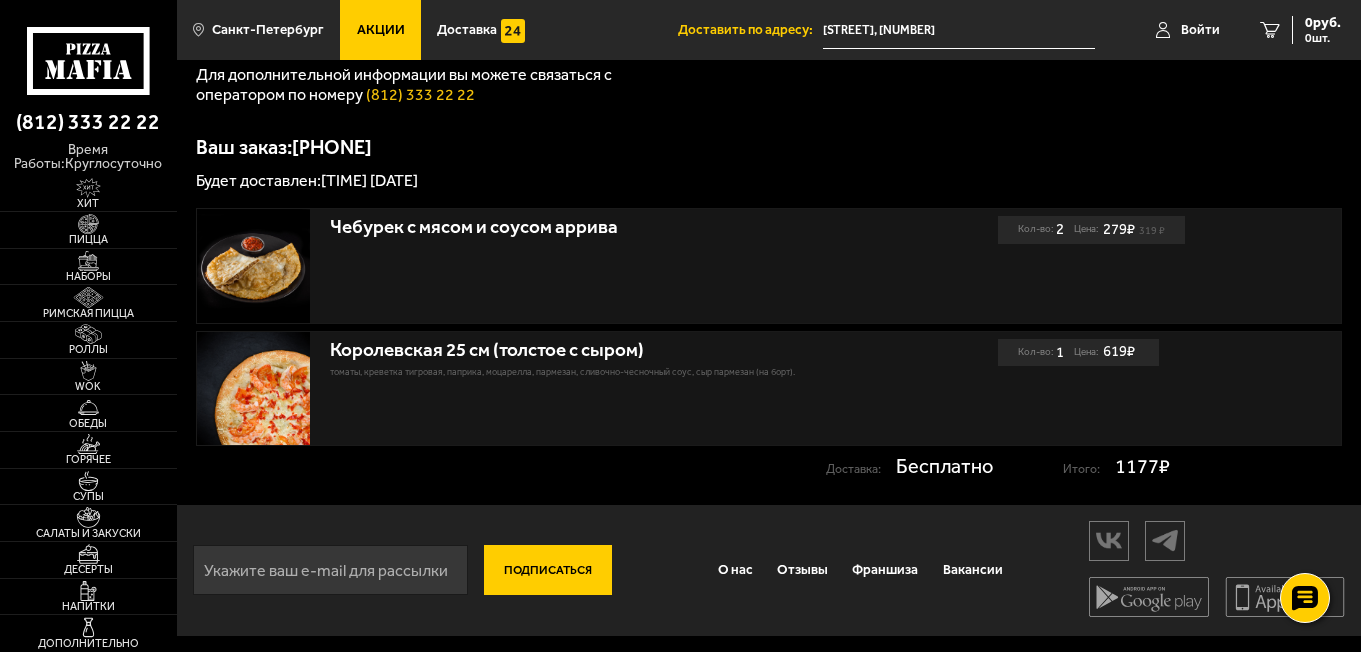 click on "Чебурек с мясом и соусом аррива Кол-во:  2 Цена: 319 ₽   279  ₽ Королевская 25 см (толстое с сыром) томаты, креветка тигровая, паприка, моцарелла, пармезан, сливочно-чесночный соус, сыр пармезан (на борт). Кол-во:  1 Цена:   619  ₽ Доставка:   Бесплатно  Итого:  1177  ₽" at bounding box center (769, 345) 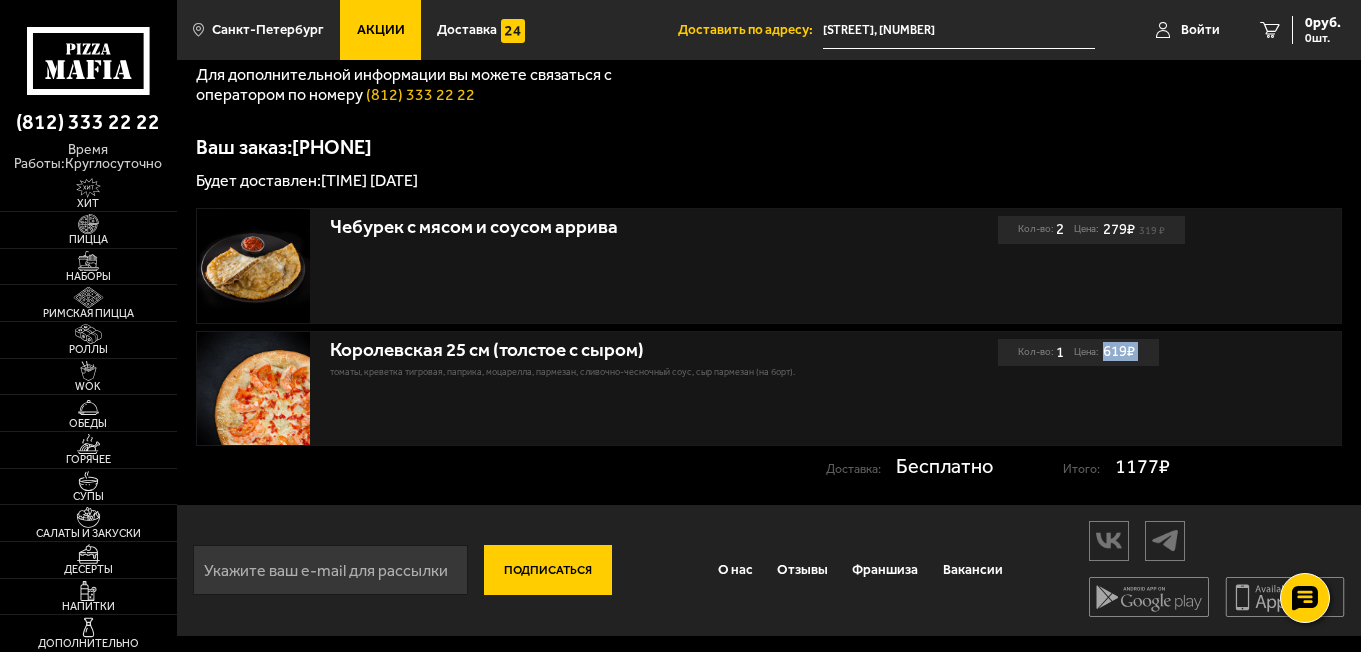 click on "Чебурек с мясом и соусом аррива Кол-во:  2 Цена: 319 ₽   279  ₽ Королевская 25 см (толстое с сыром) томаты, креветка тигровая, паприка, моцарелла, пармезан, сливочно-чесночный соус, сыр пармезан (на борт). Кол-во:  1 Цена:   619  ₽ Доставка:   Бесплатно  Итого:  1177  ₽" at bounding box center [769, 345] 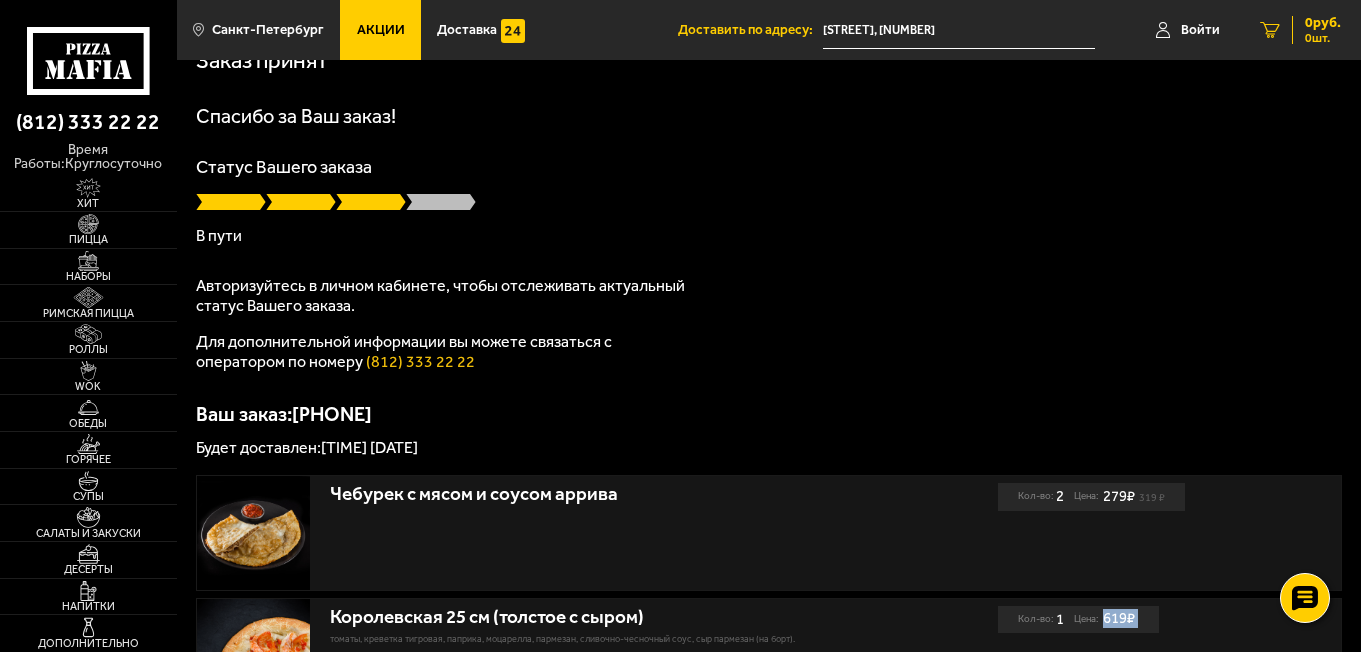 scroll, scrollTop: 20, scrollLeft: 0, axis: vertical 